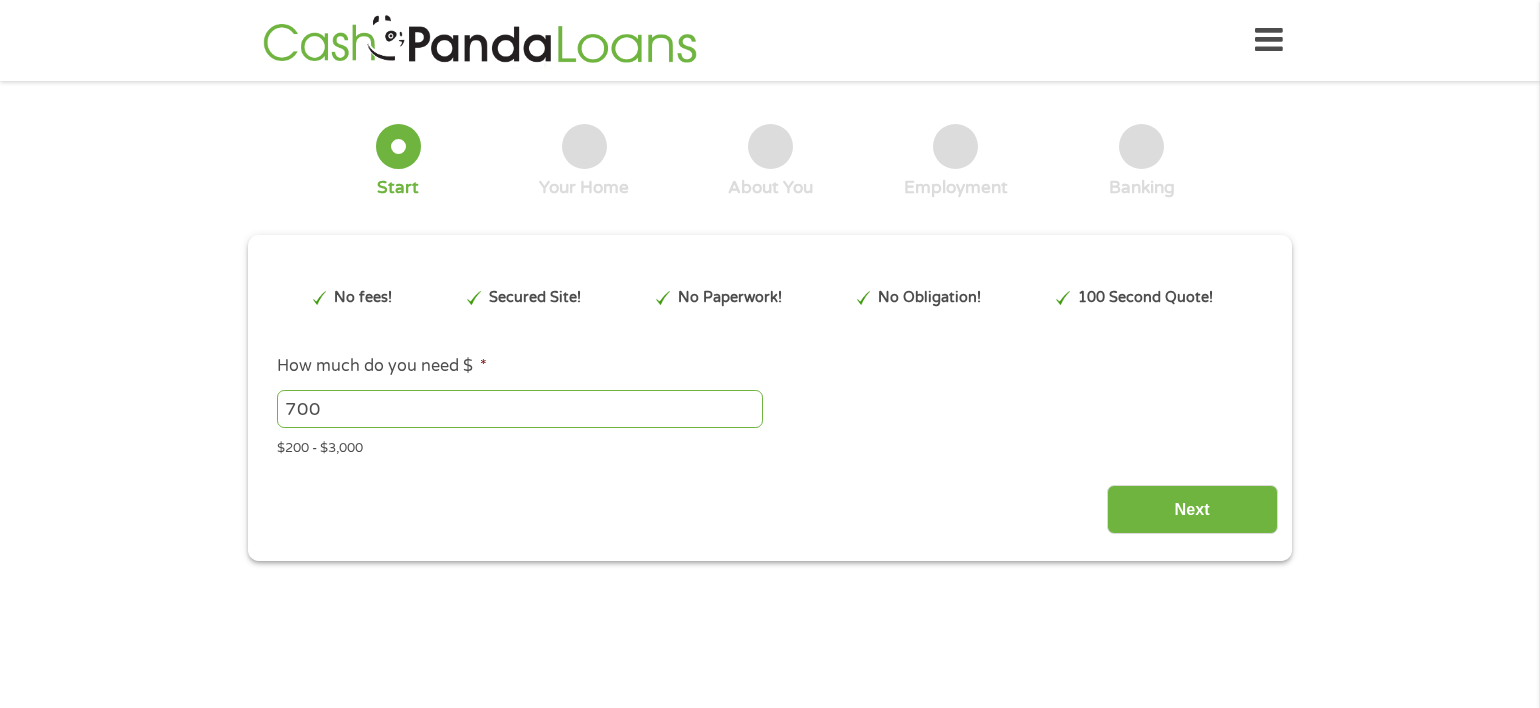 scroll, scrollTop: 0, scrollLeft: 0, axis: both 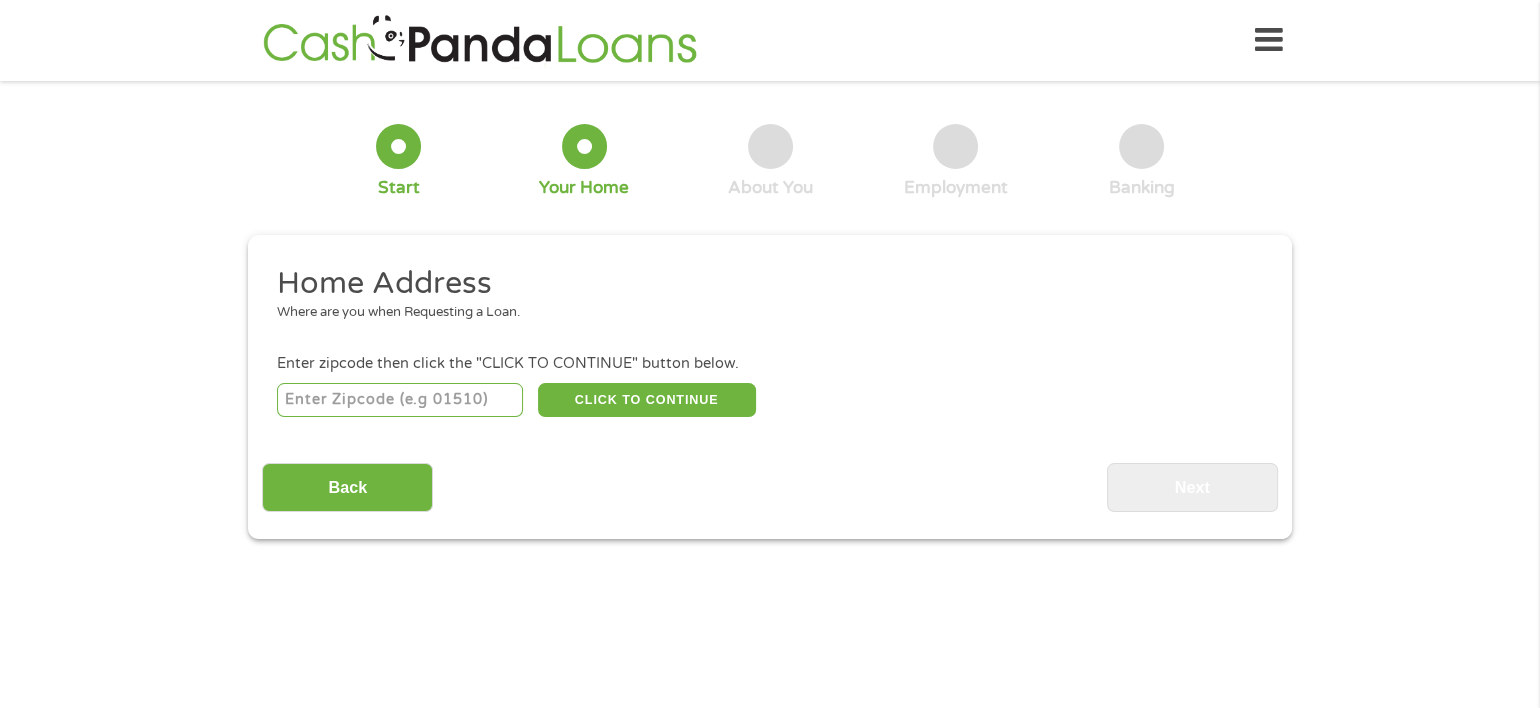 click at bounding box center [400, 400] 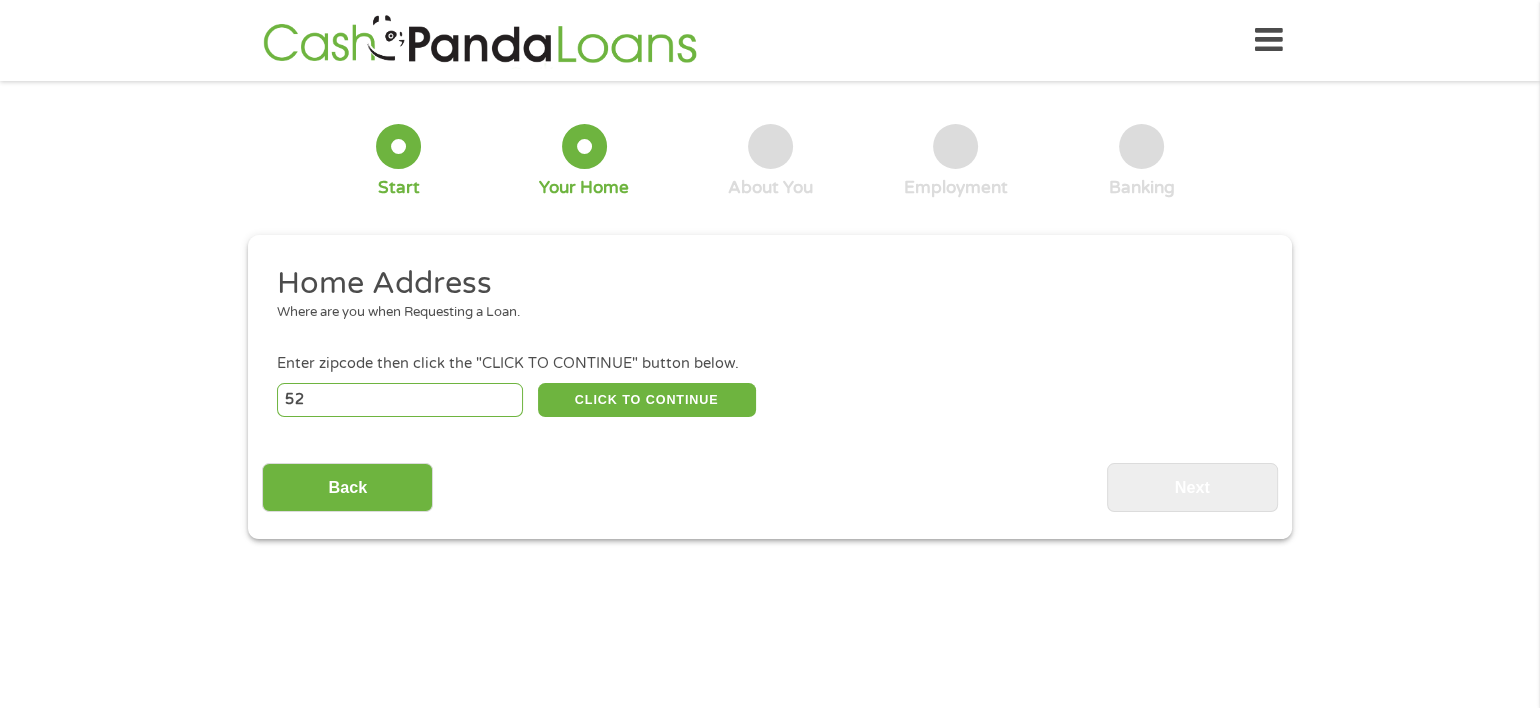 type on "5" 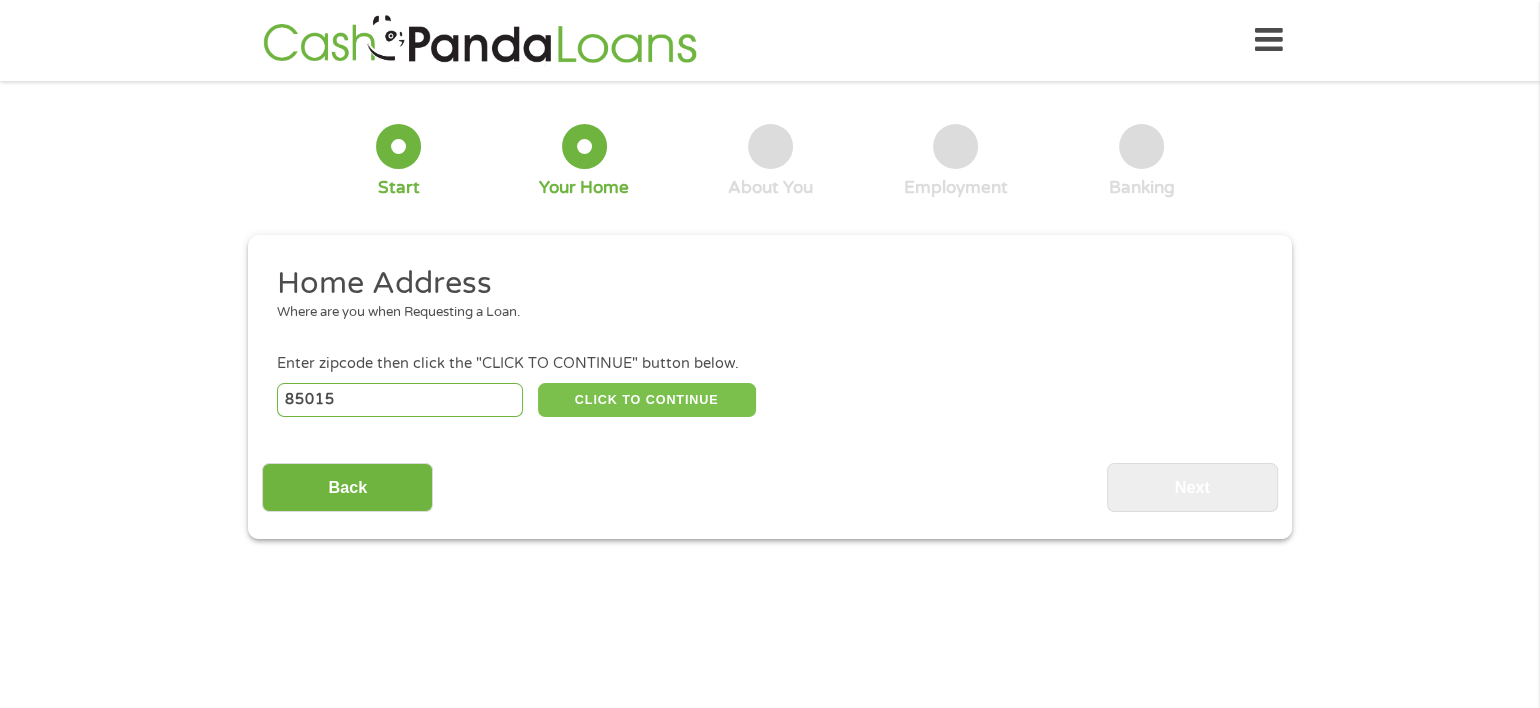 type on "85015" 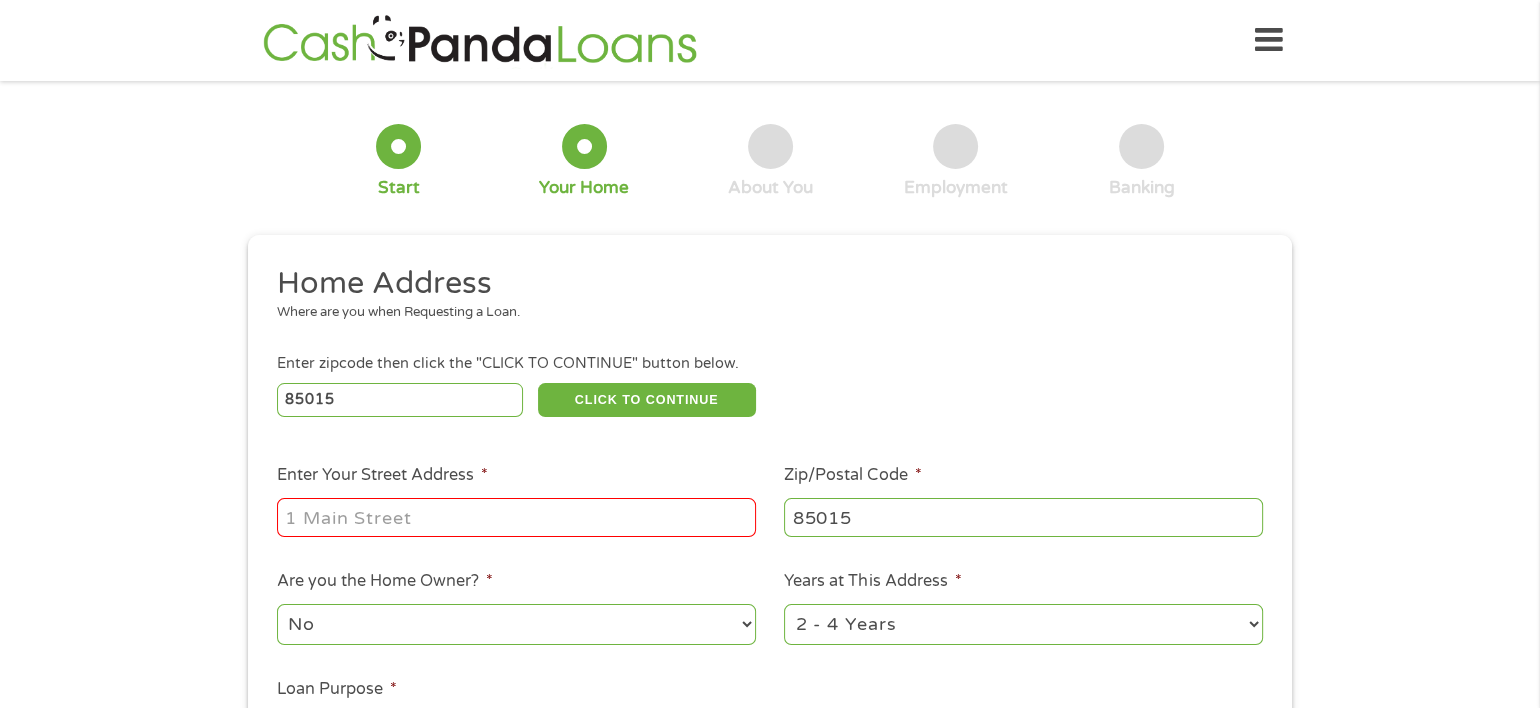 click on "Enter Your Street Address *" at bounding box center [516, 517] 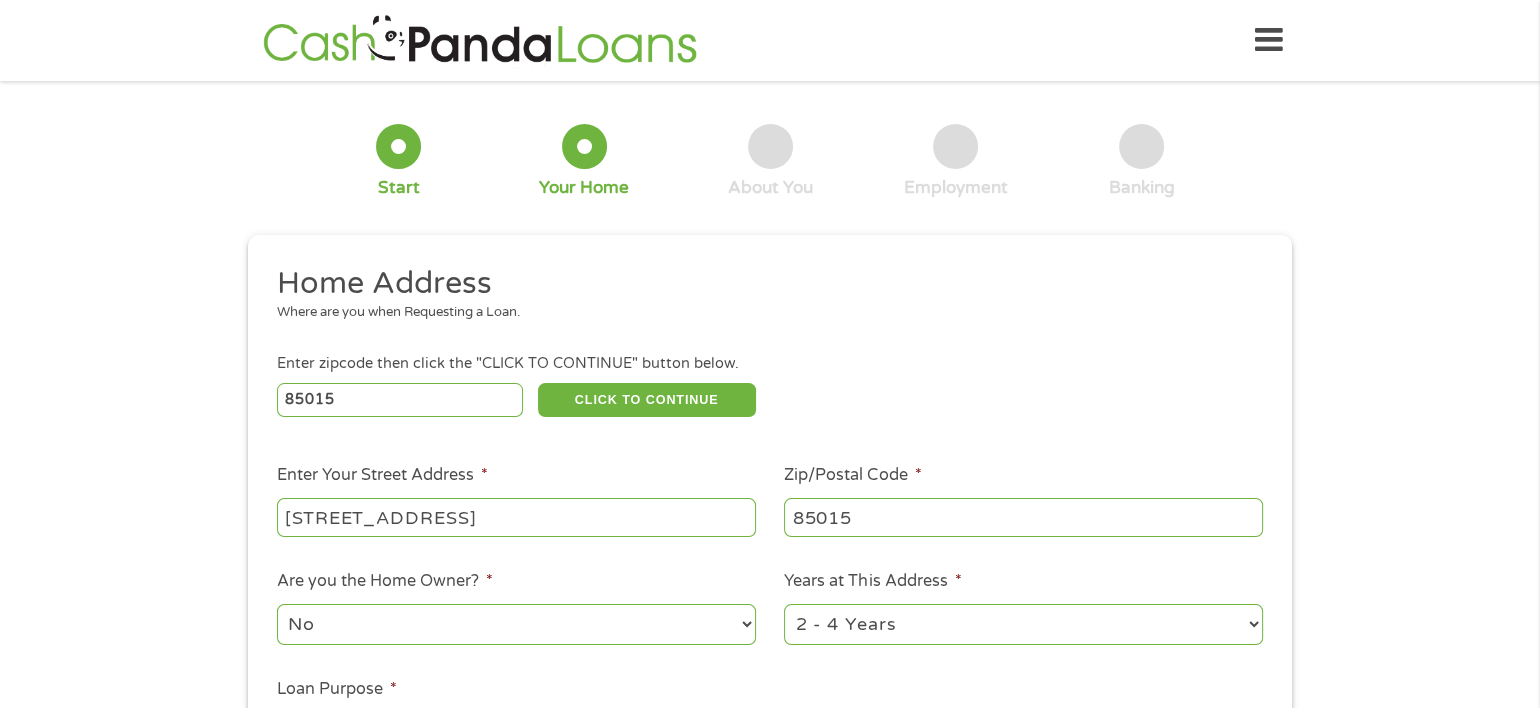 type on "[STREET_ADDRESS]" 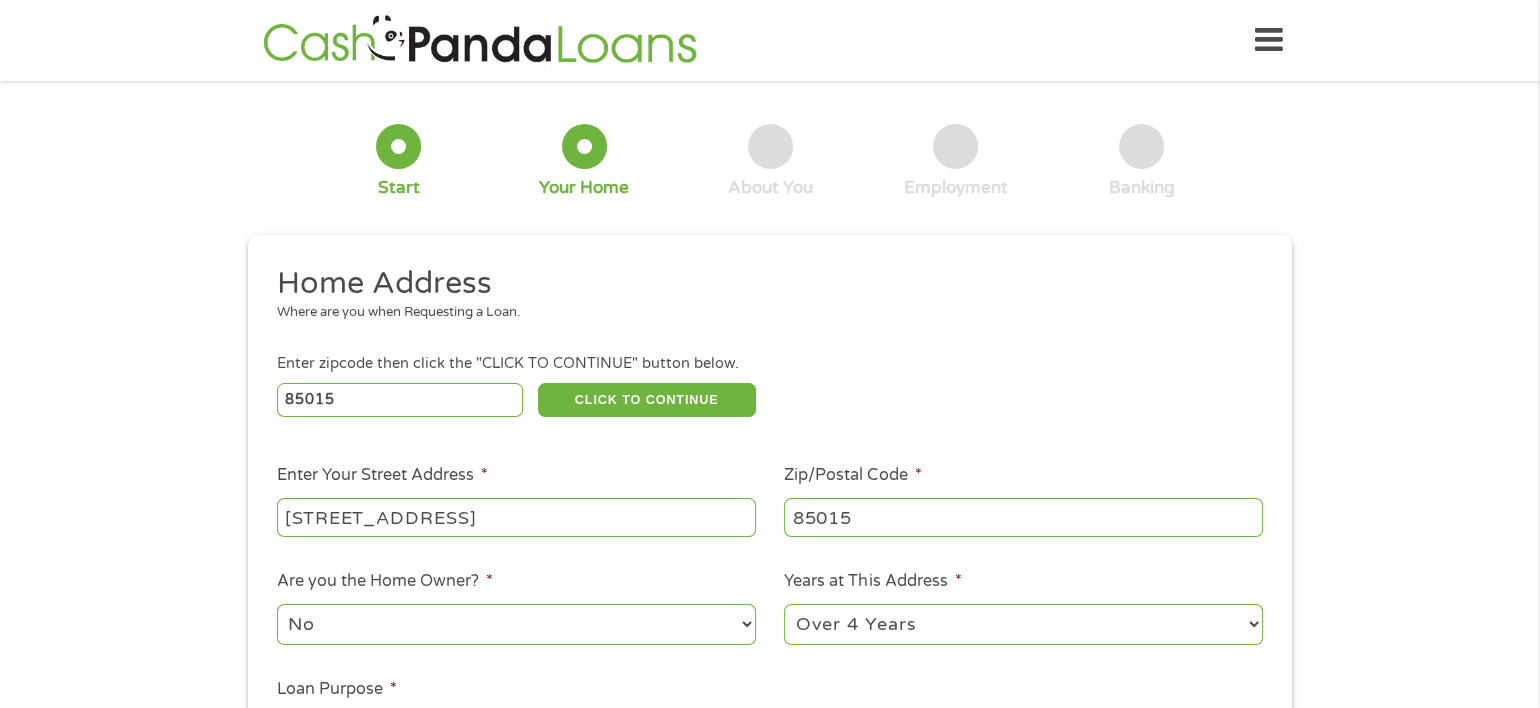 click on "1 Year or less 1 - 2 Years 2 - 4 Years Over 4 Years" at bounding box center [1023, 624] 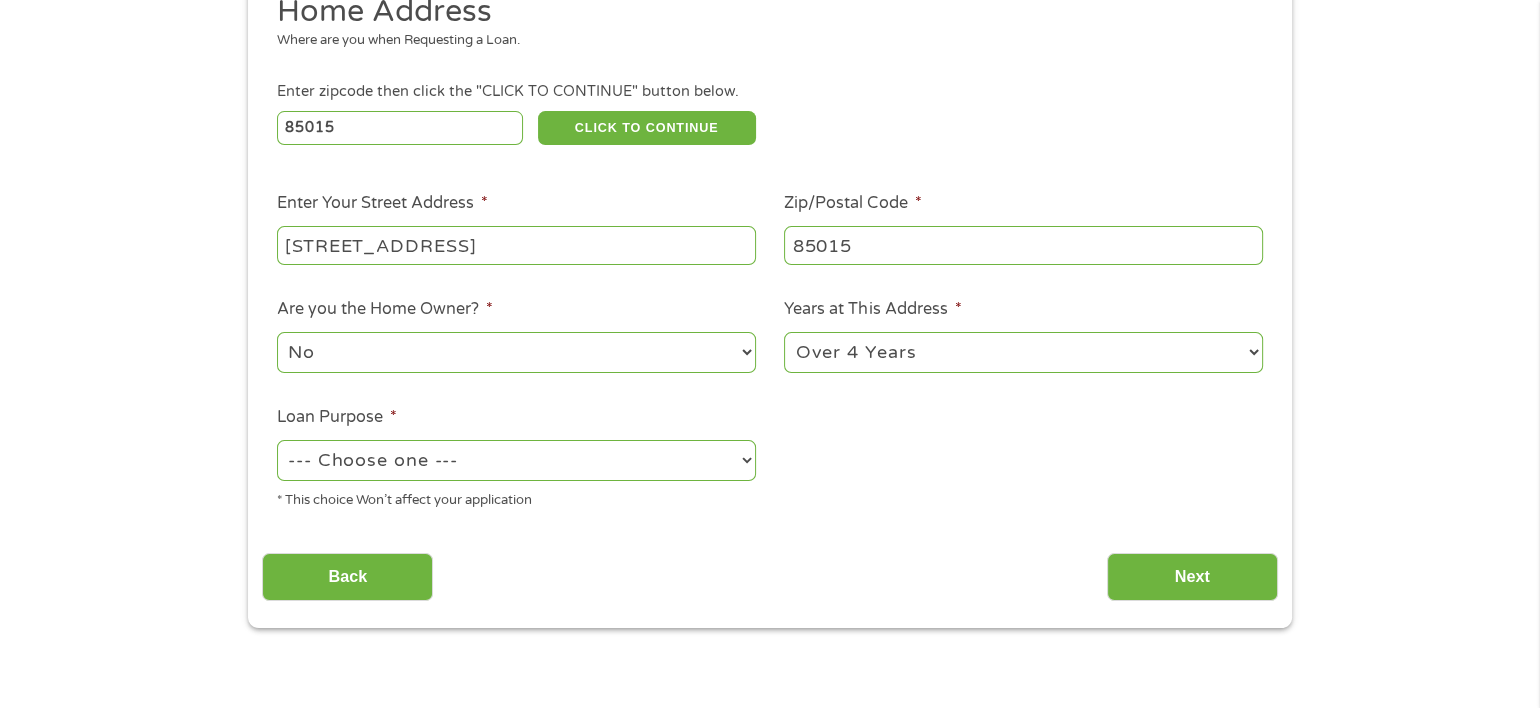 scroll, scrollTop: 400, scrollLeft: 0, axis: vertical 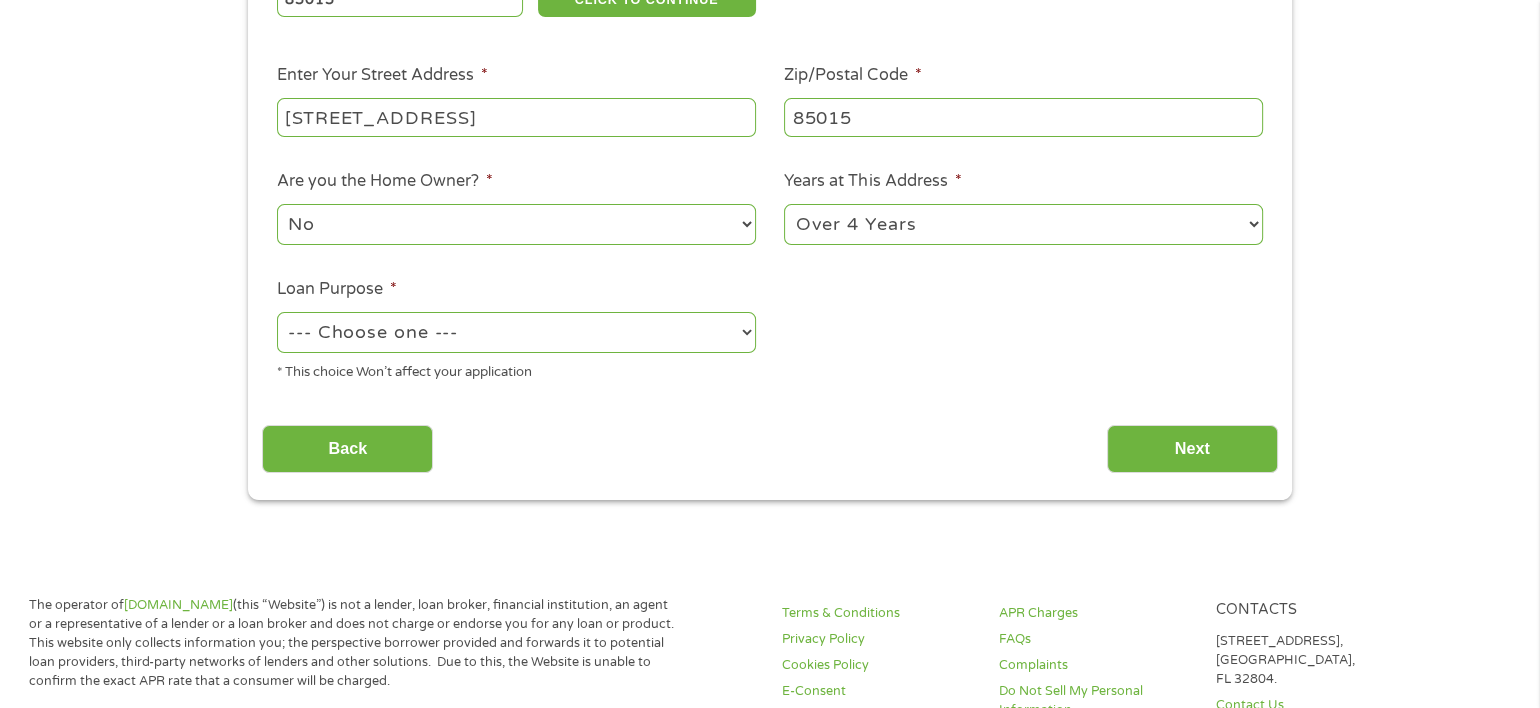 click on "--- Choose one --- Pay Bills Debt Consolidation Home Improvement Major Purchase Car Loan Short Term Cash Medical Expenses Other" at bounding box center (516, 332) 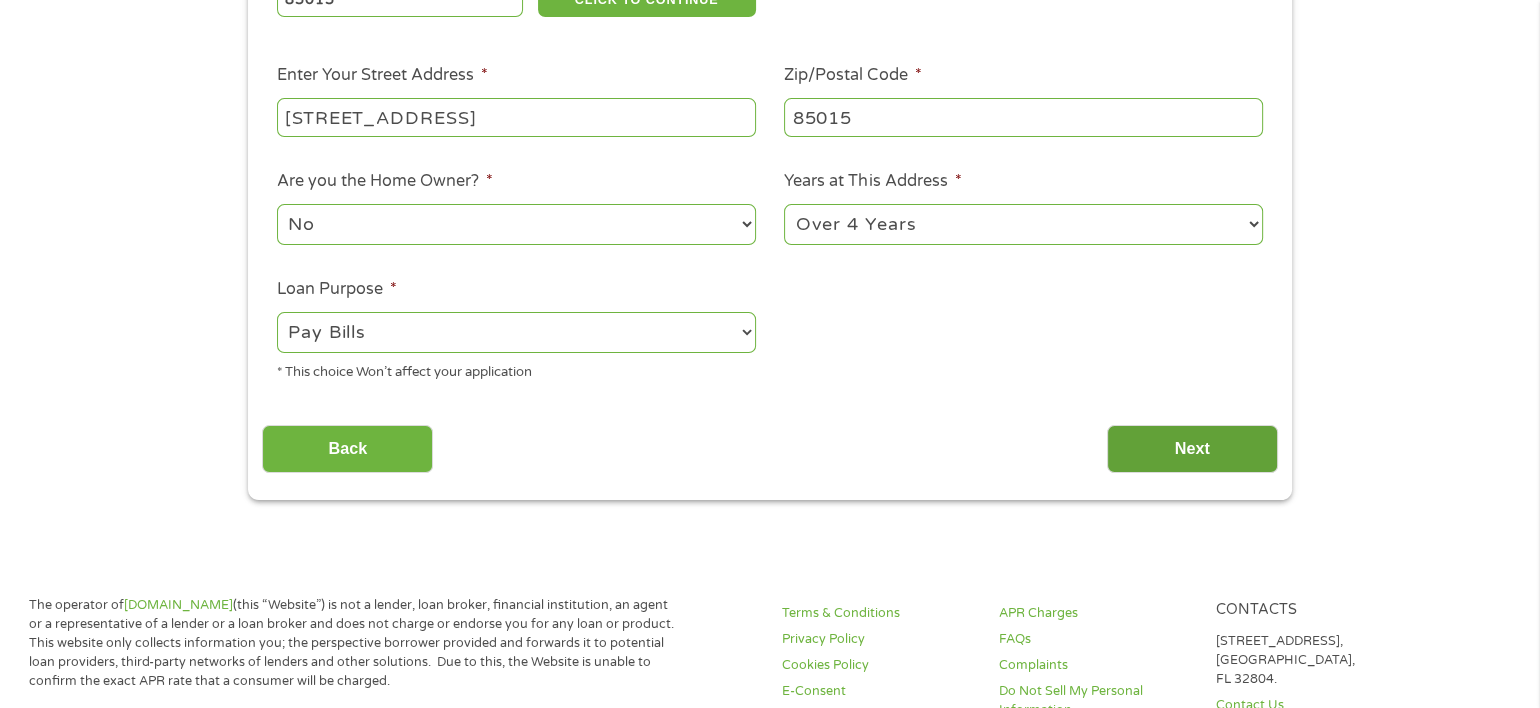 click on "Next" at bounding box center [1192, 449] 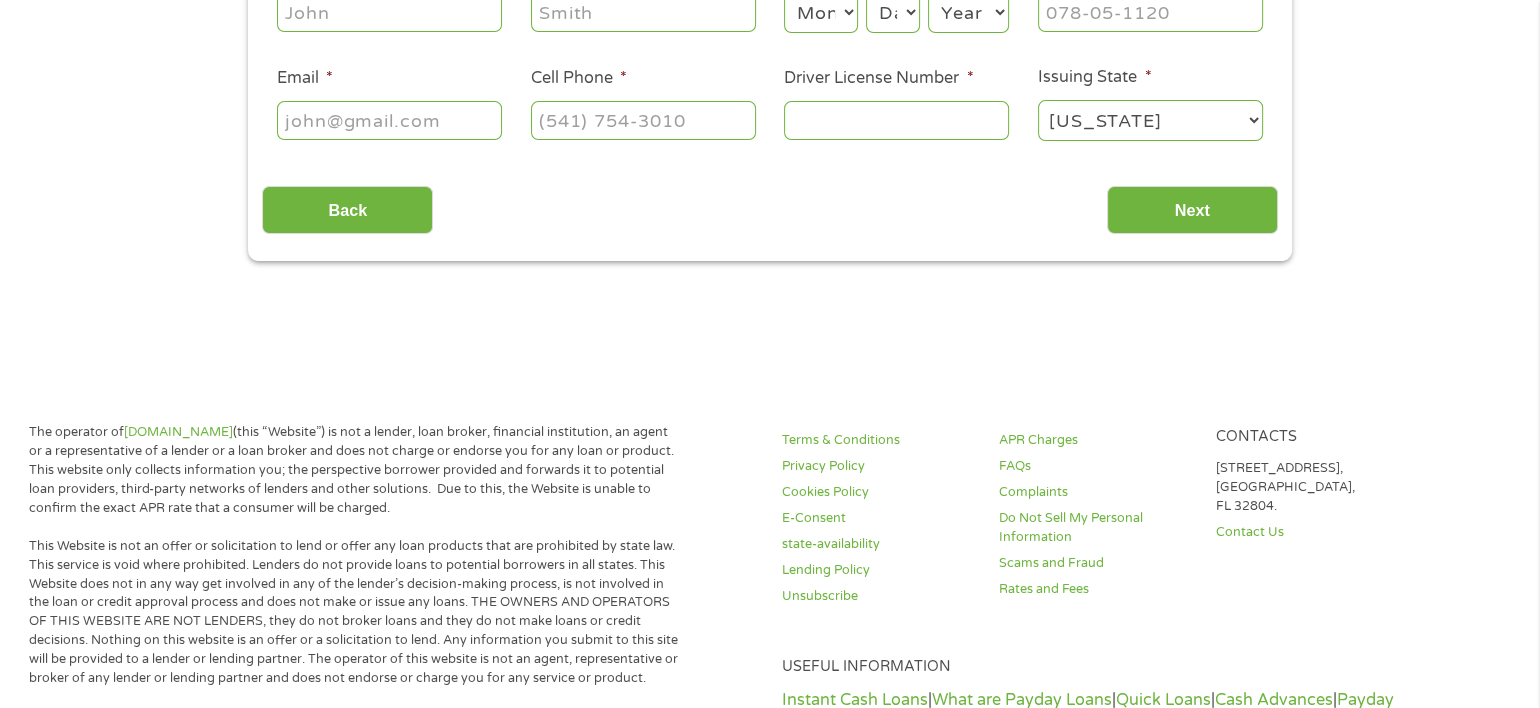 scroll, scrollTop: 7, scrollLeft: 8, axis: both 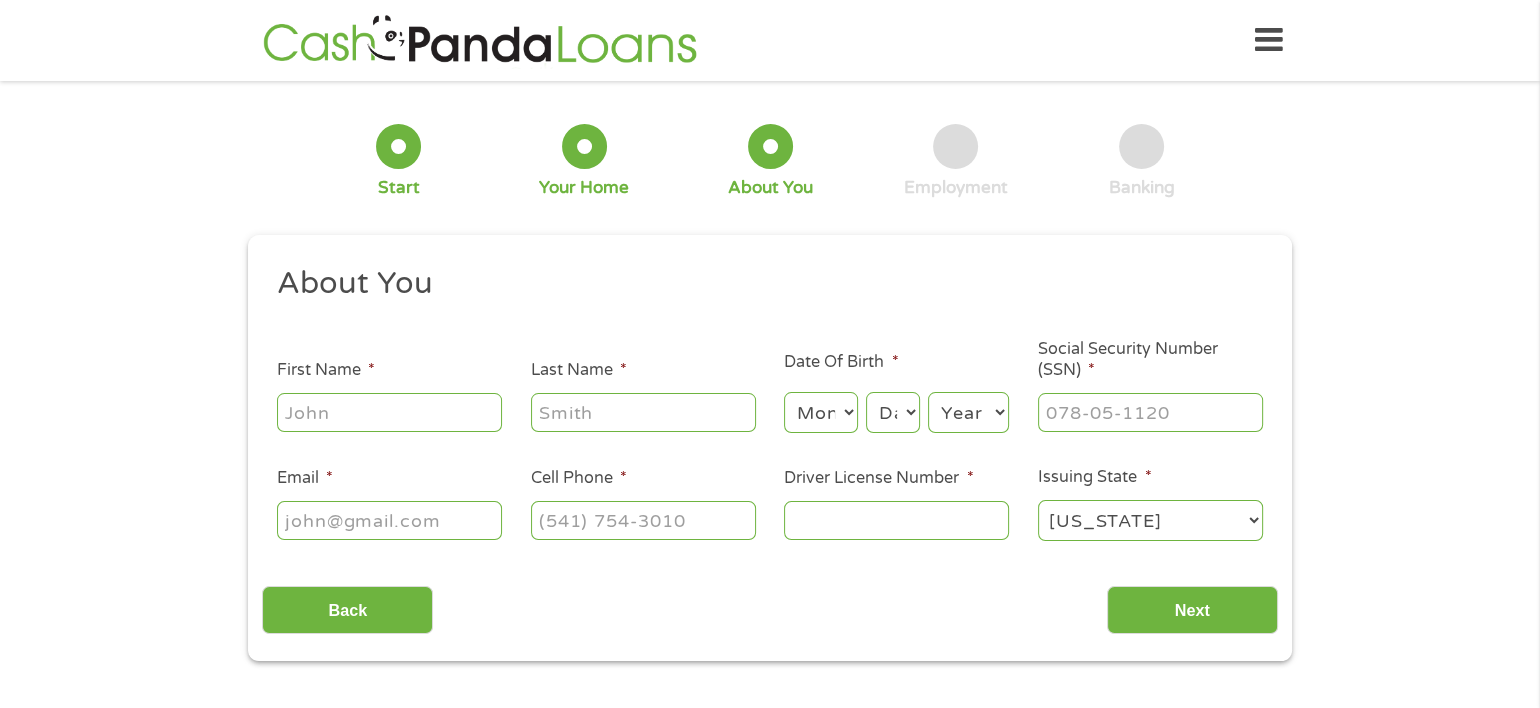 click on "First Name *" at bounding box center [389, 412] 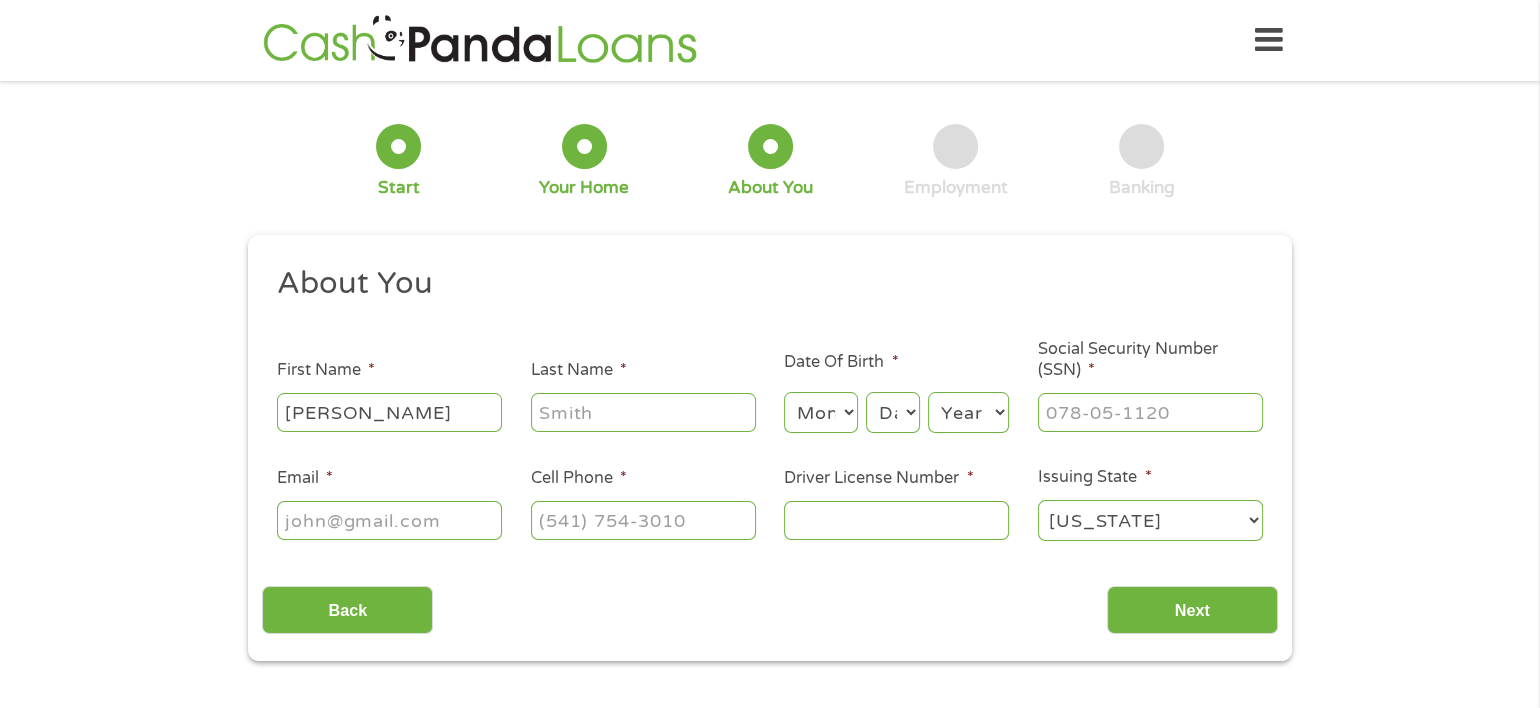 type on "[PERSON_NAME]" 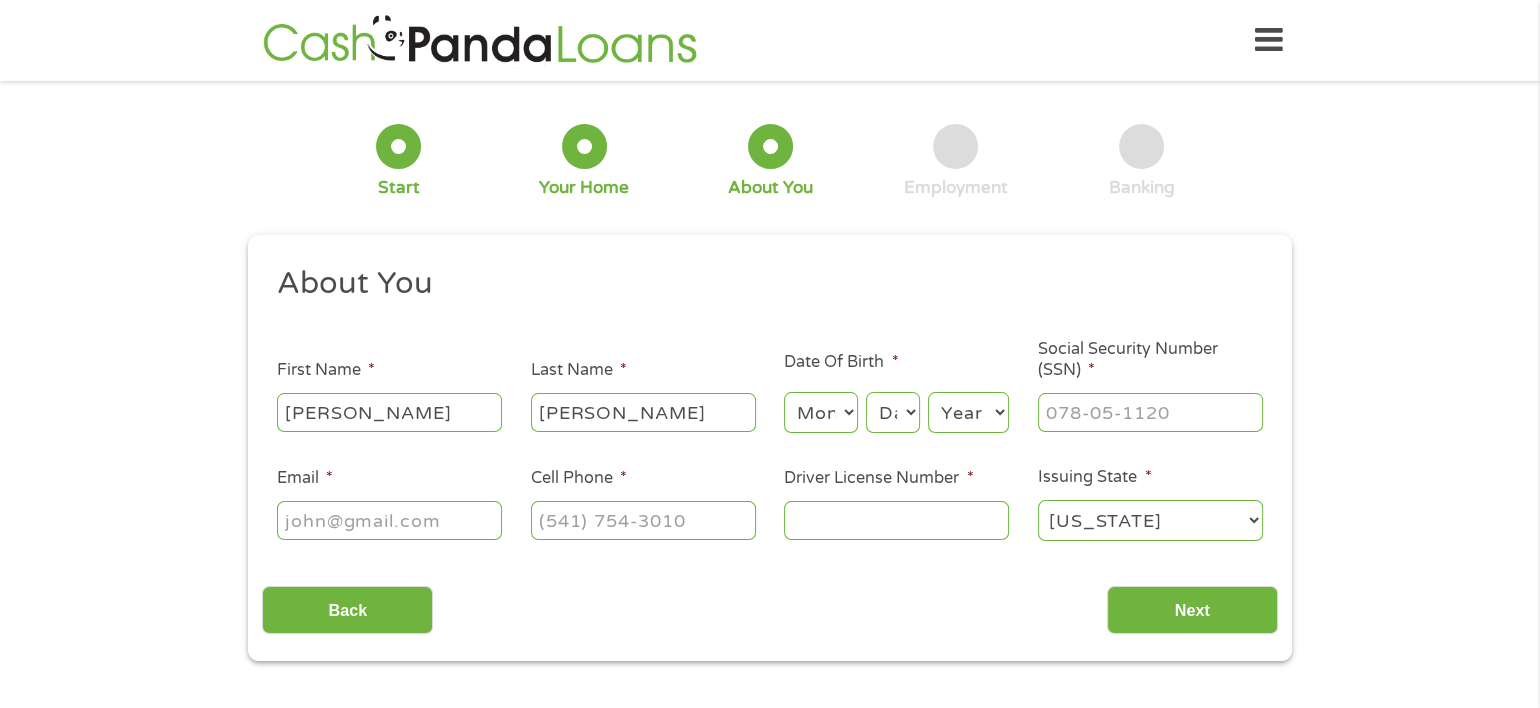 type on "[PERSON_NAME]" 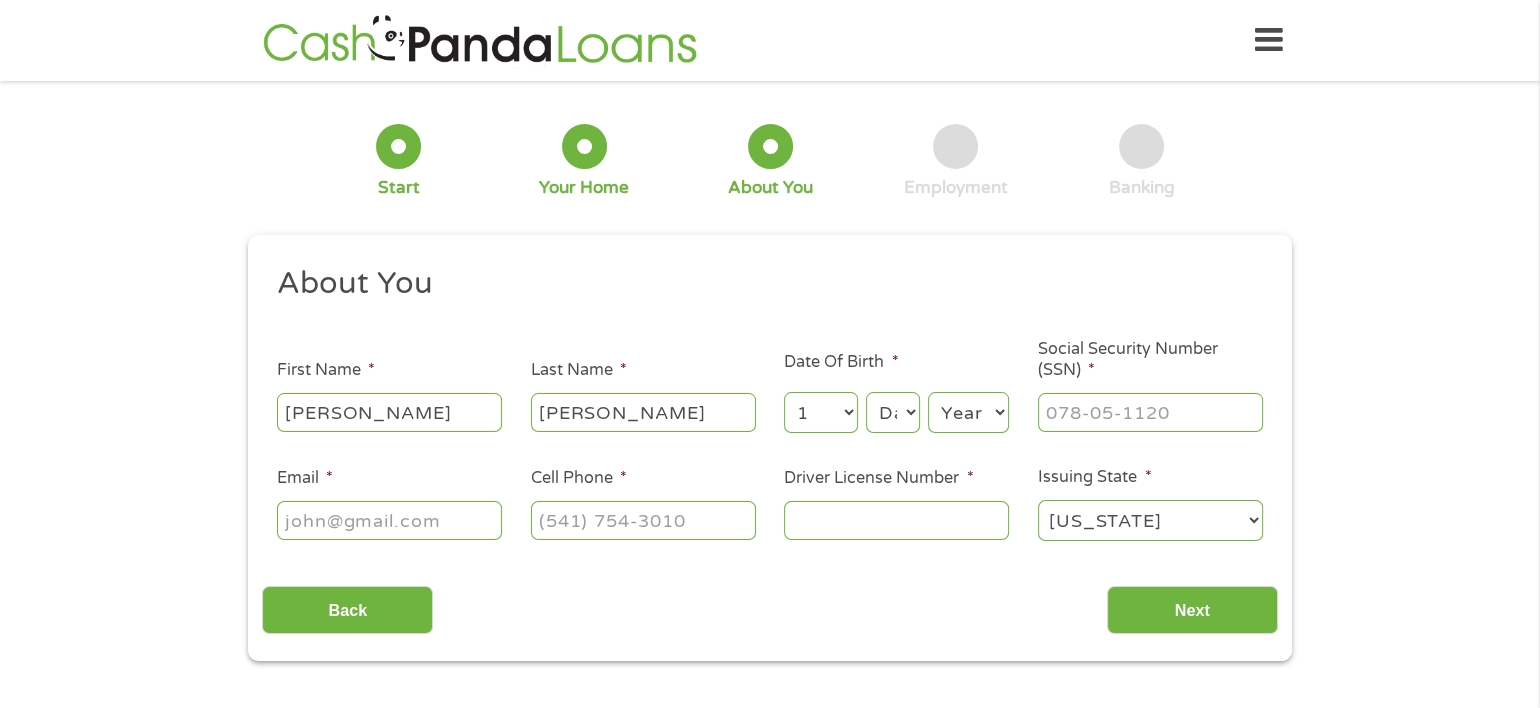 select on "10" 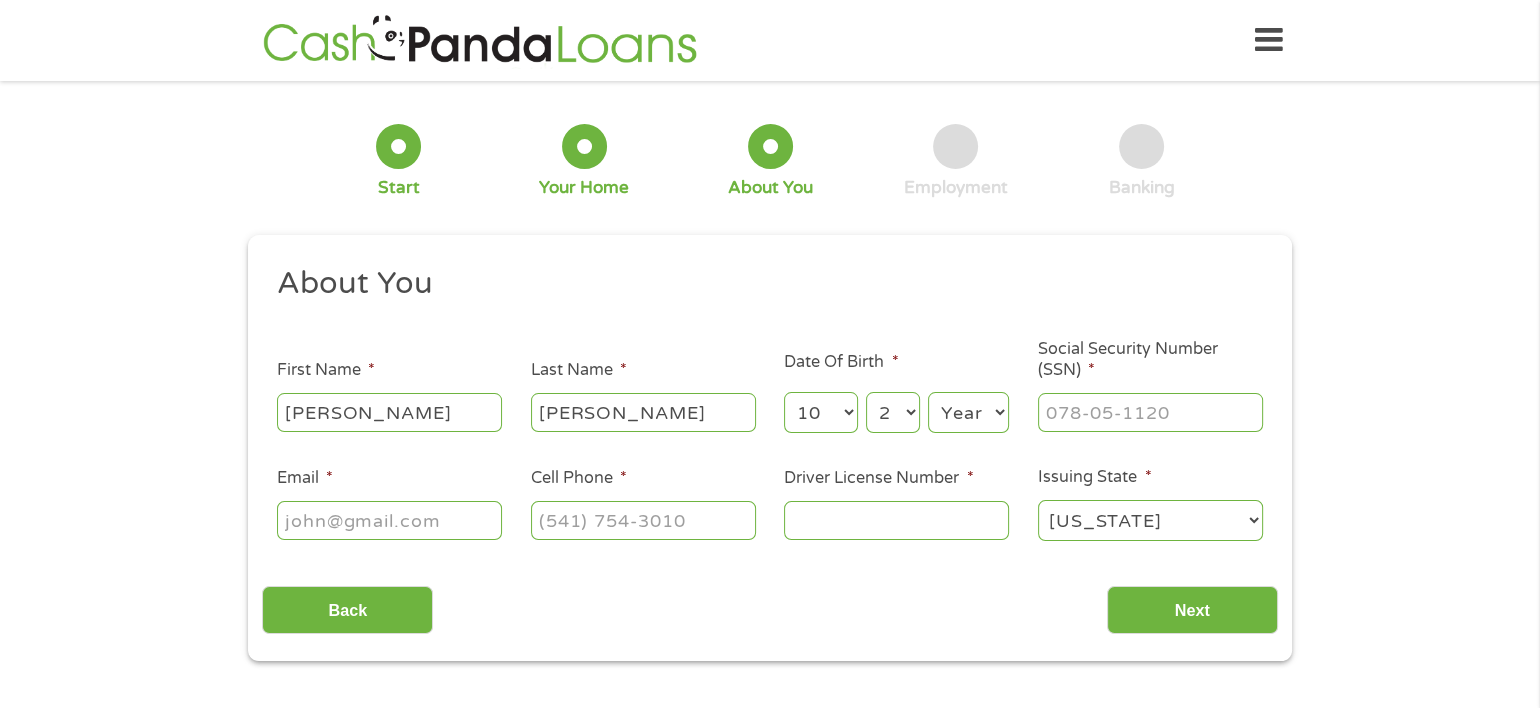 select on "24" 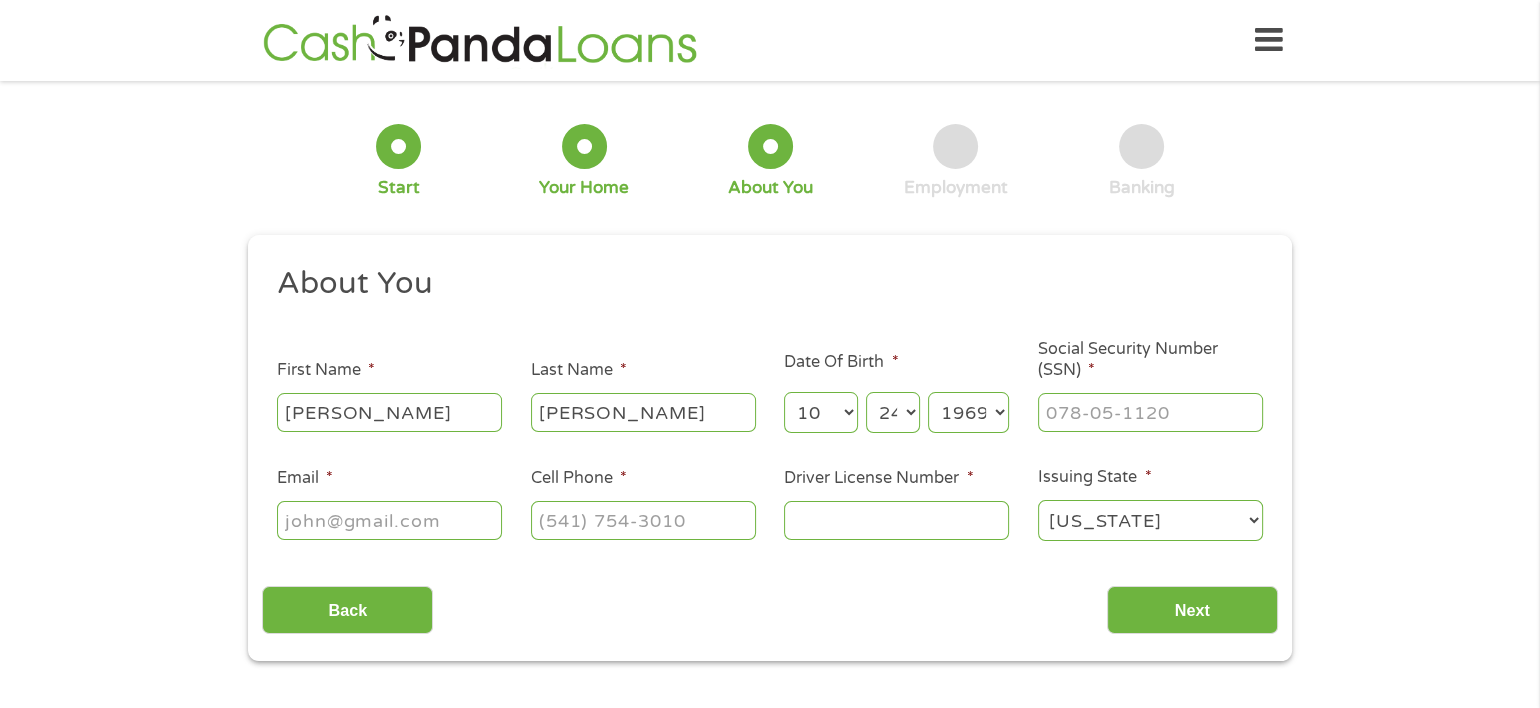 select on "1961" 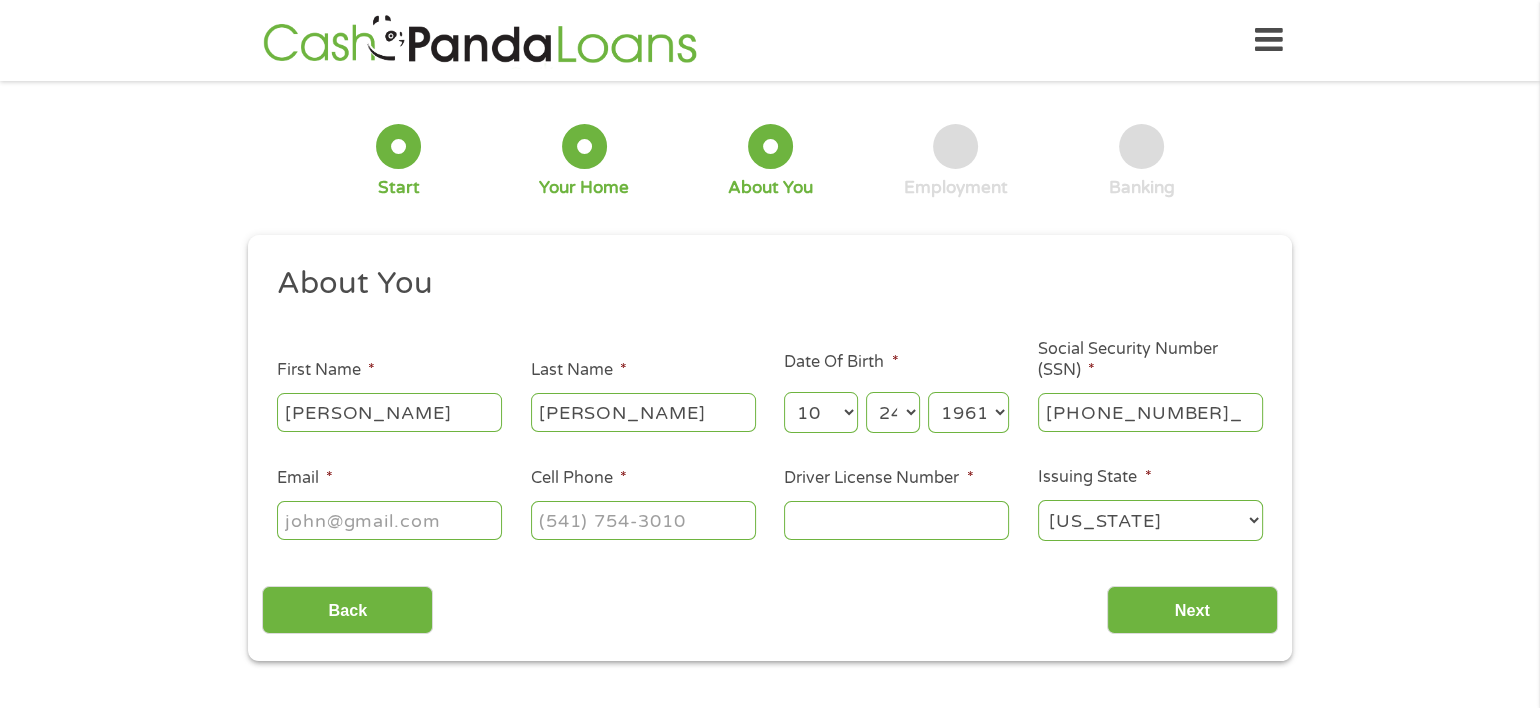 type on "527-41-4545" 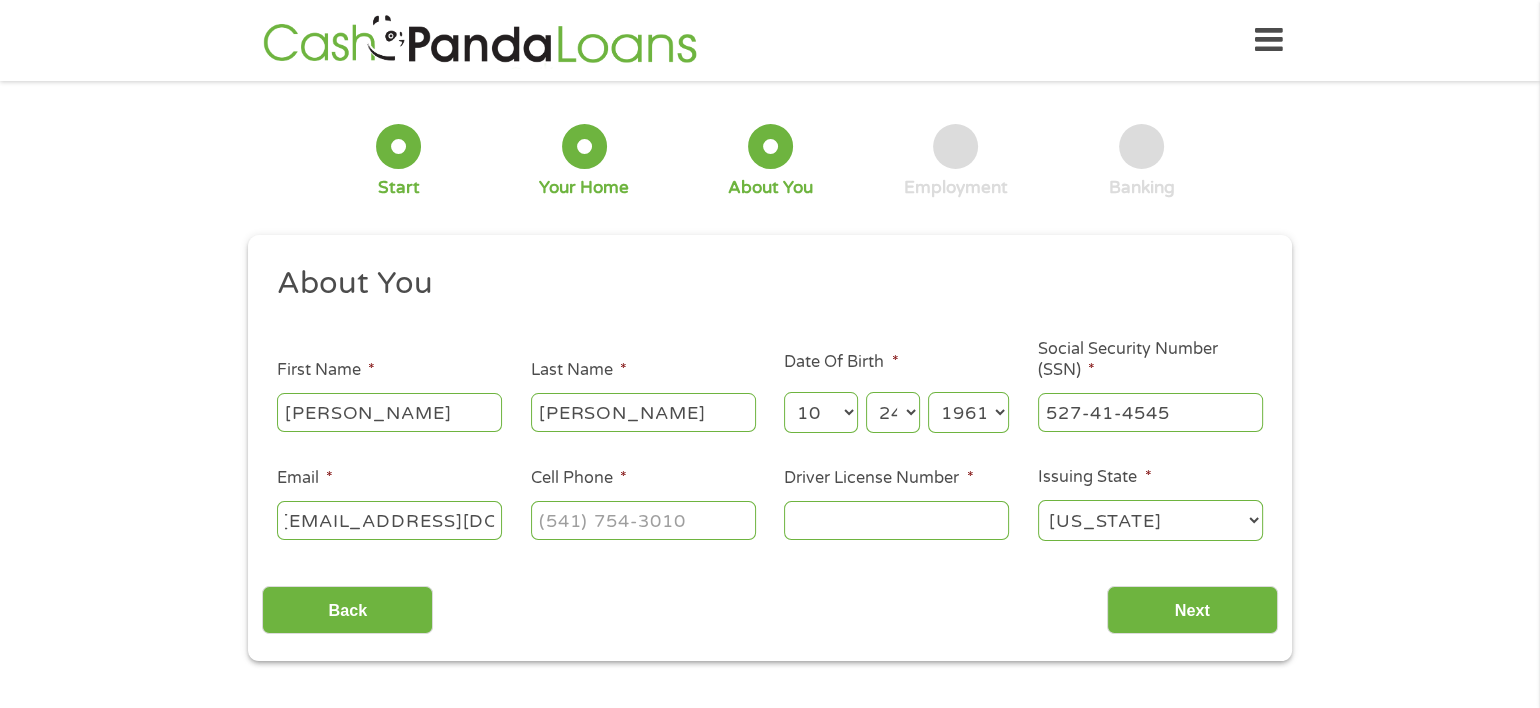 scroll, scrollTop: 0, scrollLeft: 23, axis: horizontal 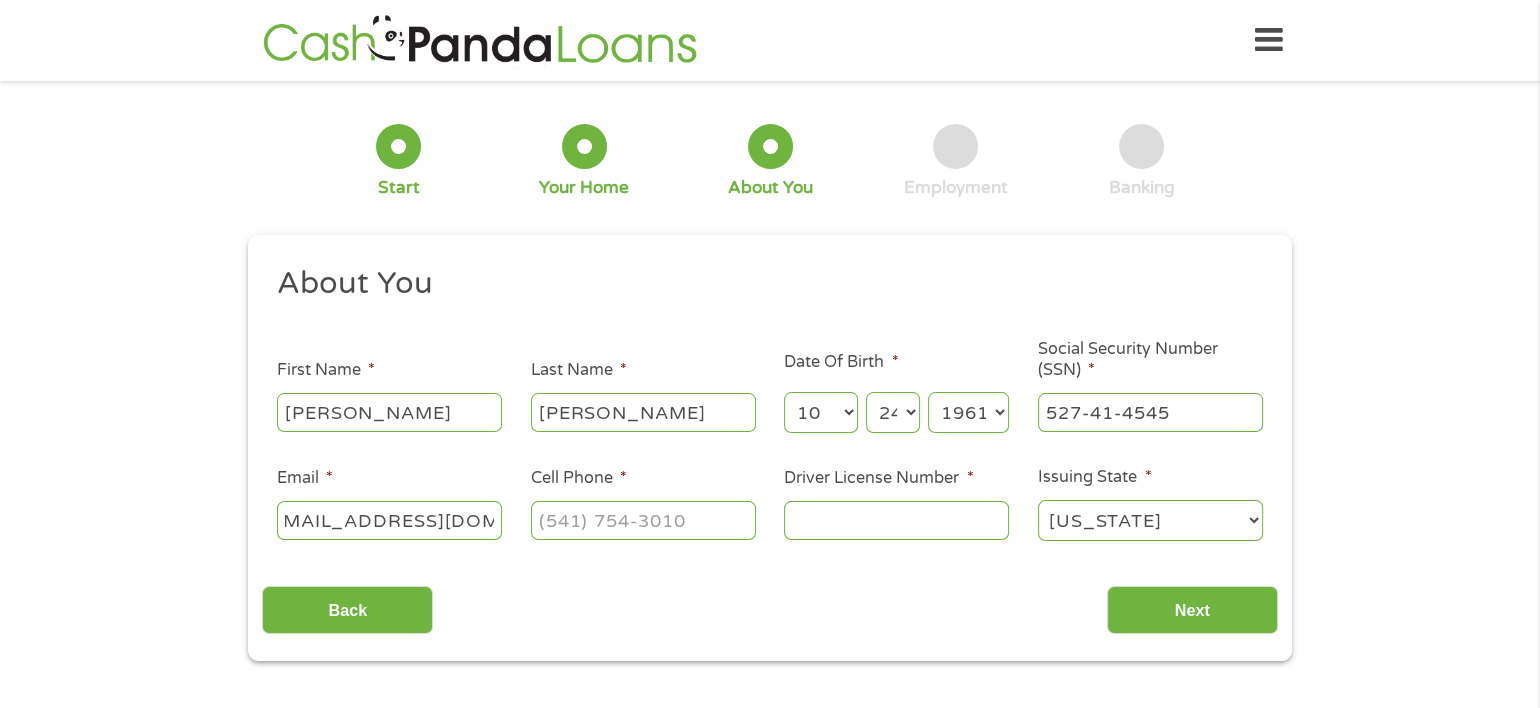 type on "[EMAIL_ADDRESS][DOMAIN_NAME]" 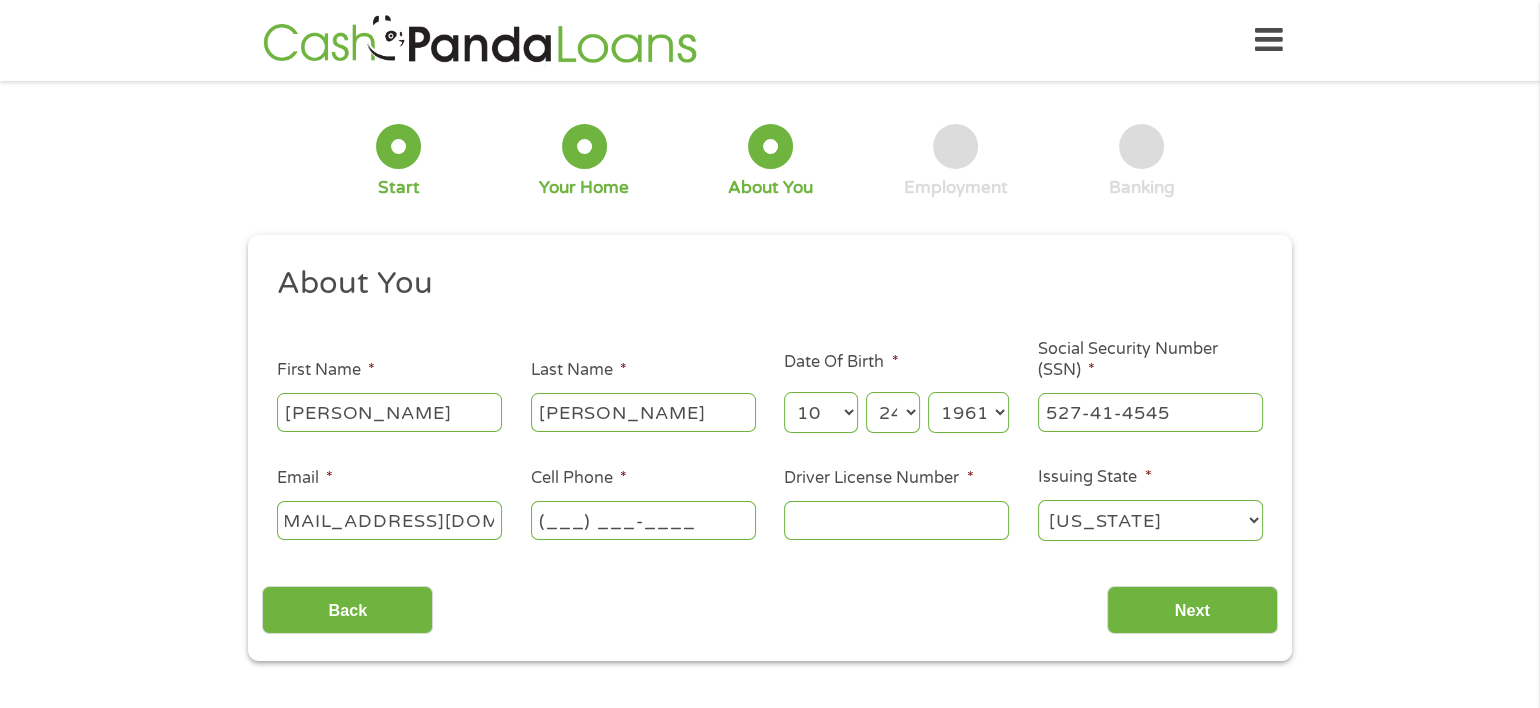 scroll, scrollTop: 0, scrollLeft: 0, axis: both 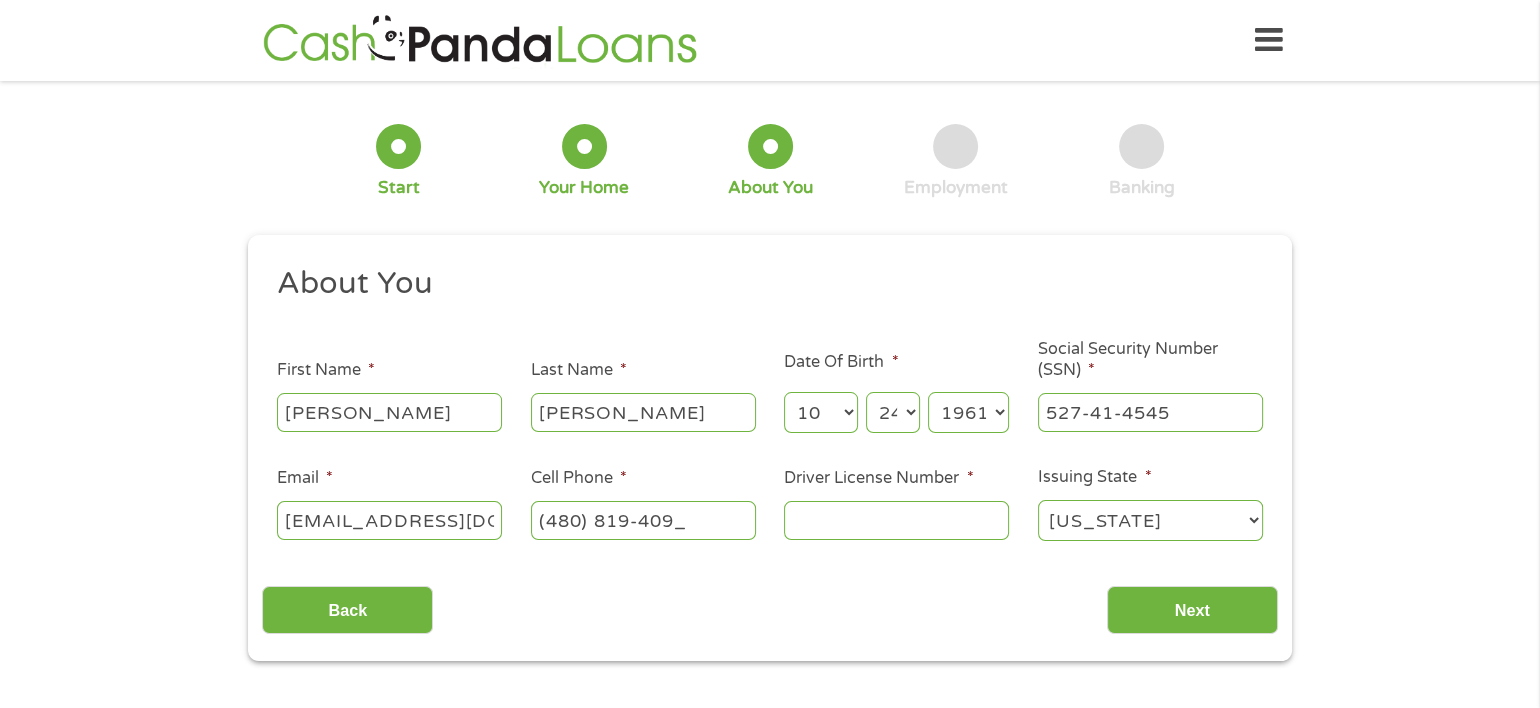 type on "[PHONE_NUMBER]" 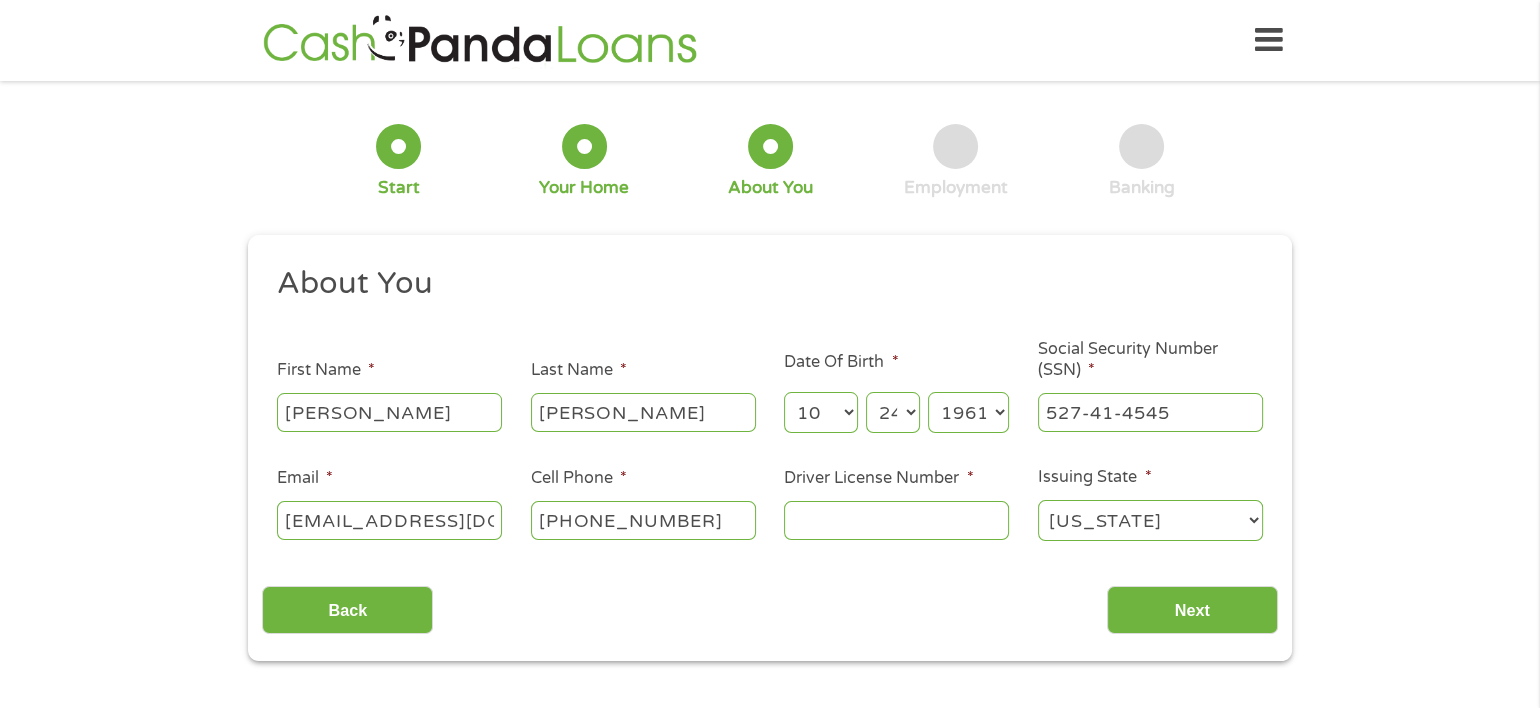 type on "d" 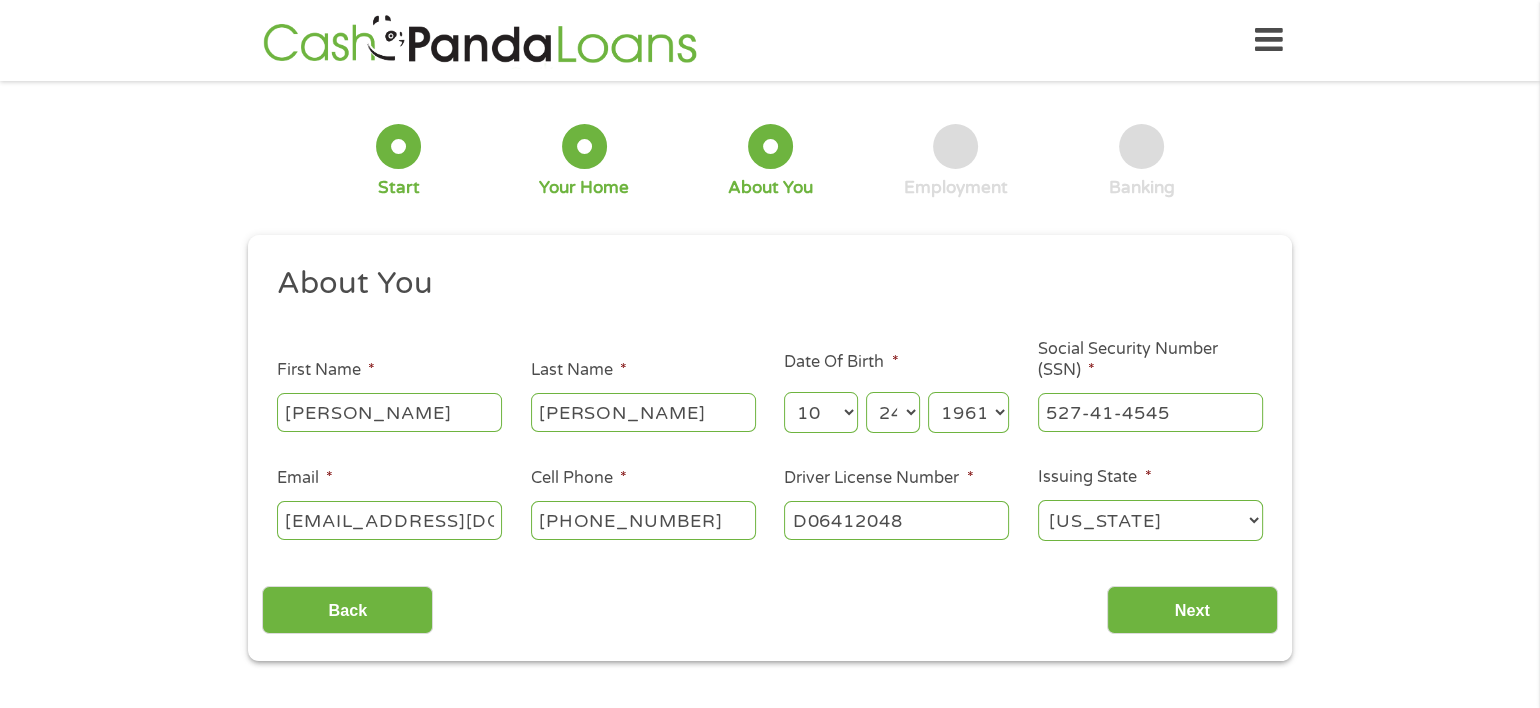 click on "D06412048" at bounding box center [896, 520] 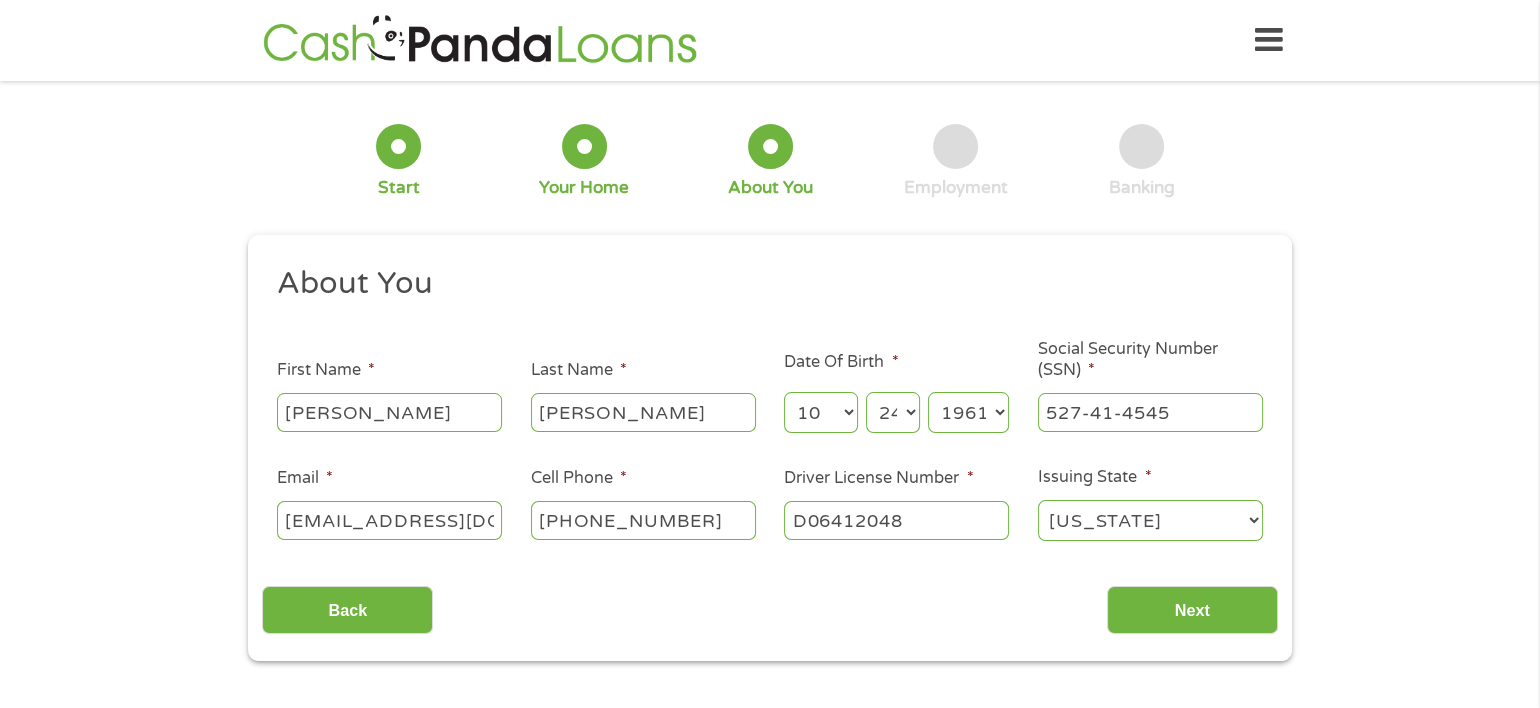 type on "D06412048" 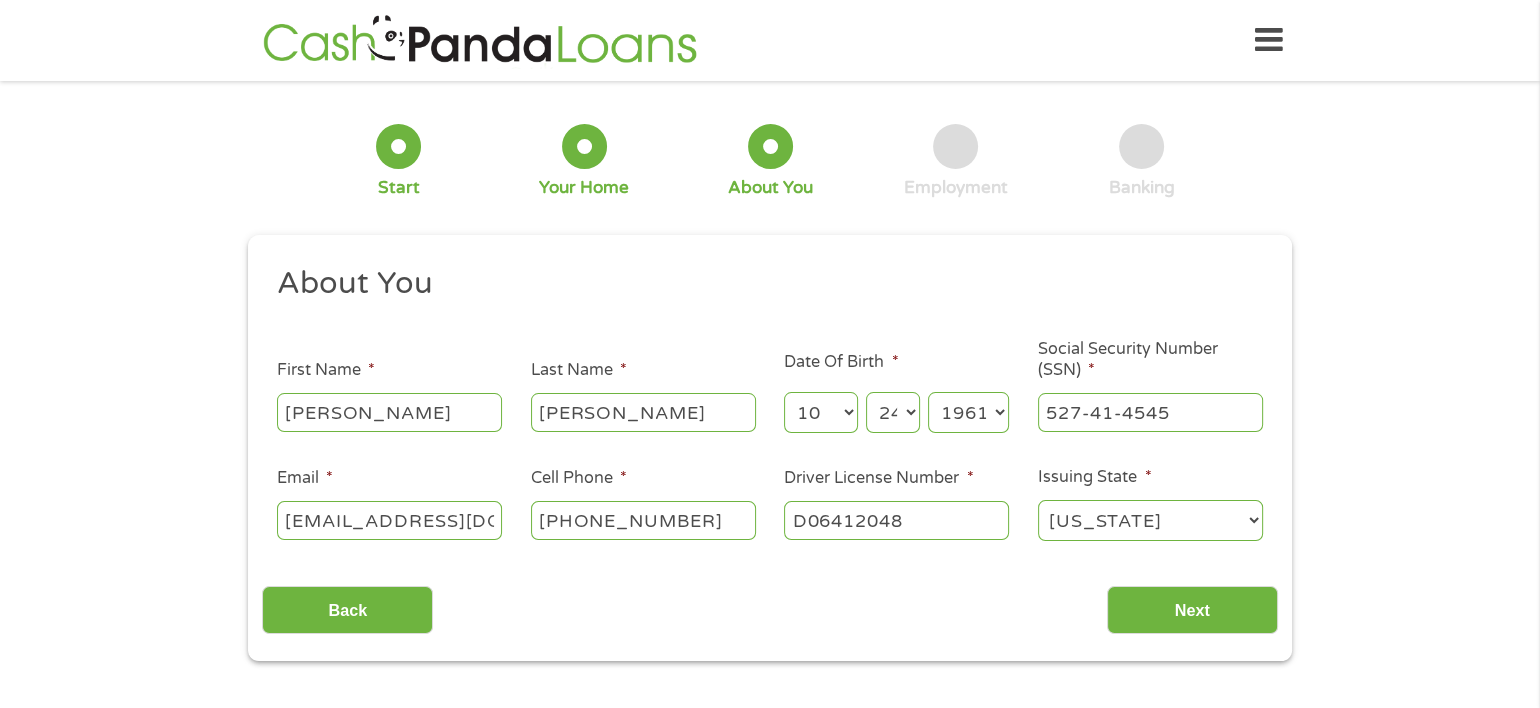 click on "[US_STATE] [US_STATE] [US_STATE] [US_STATE] [US_STATE] [US_STATE] [US_STATE] [US_STATE] [US_STATE] [US_STATE] [US_STATE] [US_STATE] [US_STATE] [US_STATE] [US_STATE] [US_STATE] [US_STATE] [US_STATE] [US_STATE] [US_STATE] [US_STATE] [US_STATE] [US_STATE] [US_STATE] [US_STATE] [US_STATE] [US_STATE] [US_STATE] [US_STATE] [US_STATE] [US_STATE] [US_STATE] [US_STATE] [US_STATE] [US_STATE] [US_STATE] [US_STATE] [US_STATE] [US_STATE] [US_STATE] [US_STATE] [US_STATE] [US_STATE] [US_STATE] [US_STATE] [US_STATE] [US_STATE][PERSON_NAME][US_STATE] [US_STATE][PERSON_NAME] [US_STATE] [US_STATE]" at bounding box center (1150, 520) 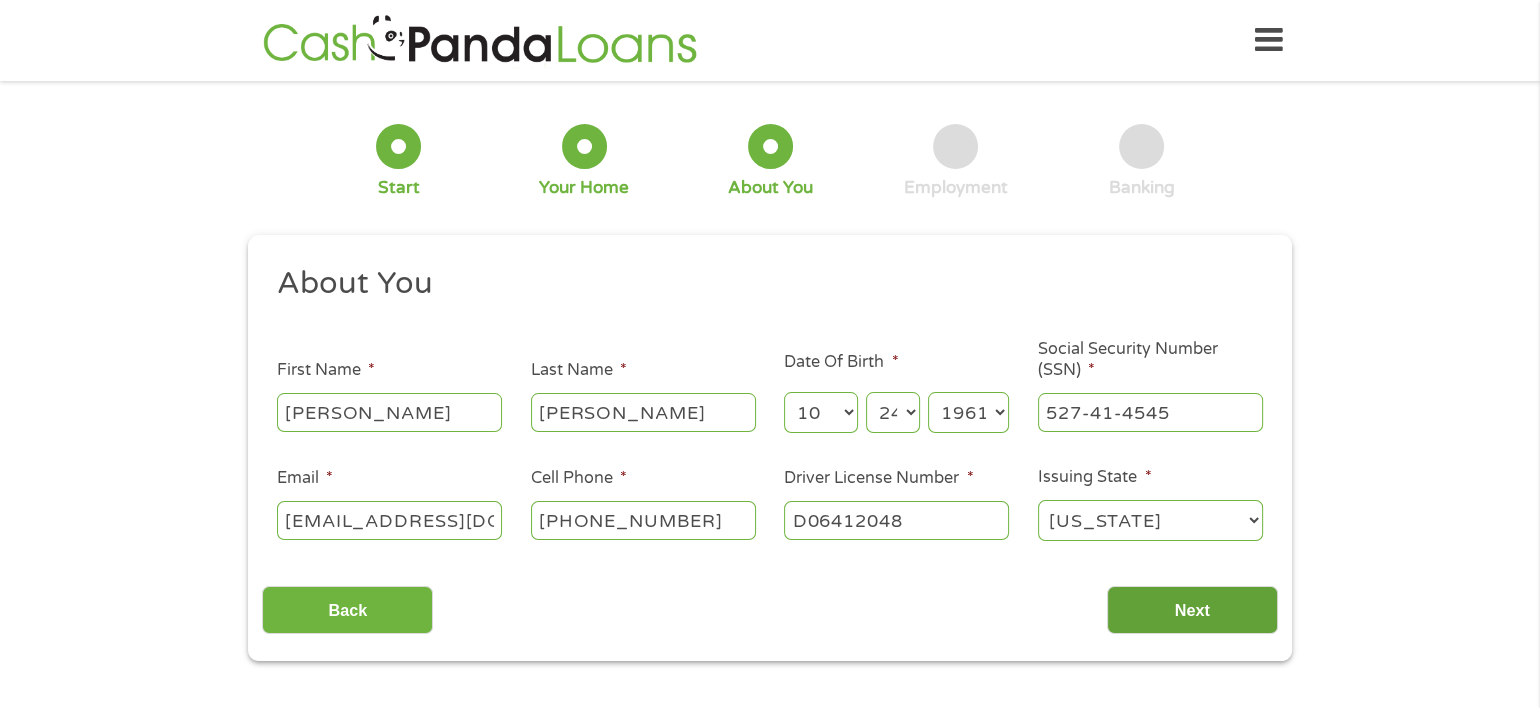click on "Next" at bounding box center (1192, 610) 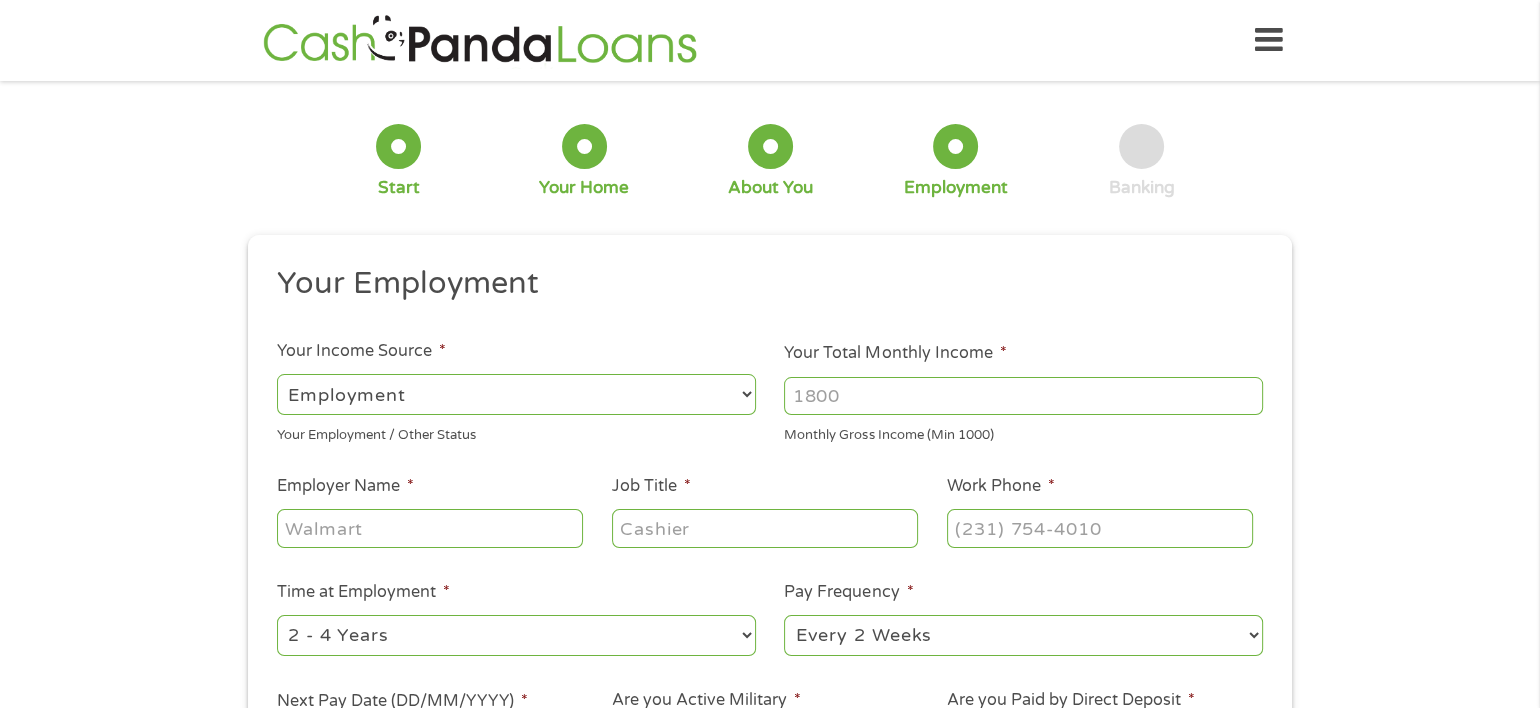 scroll, scrollTop: 7, scrollLeft: 8, axis: both 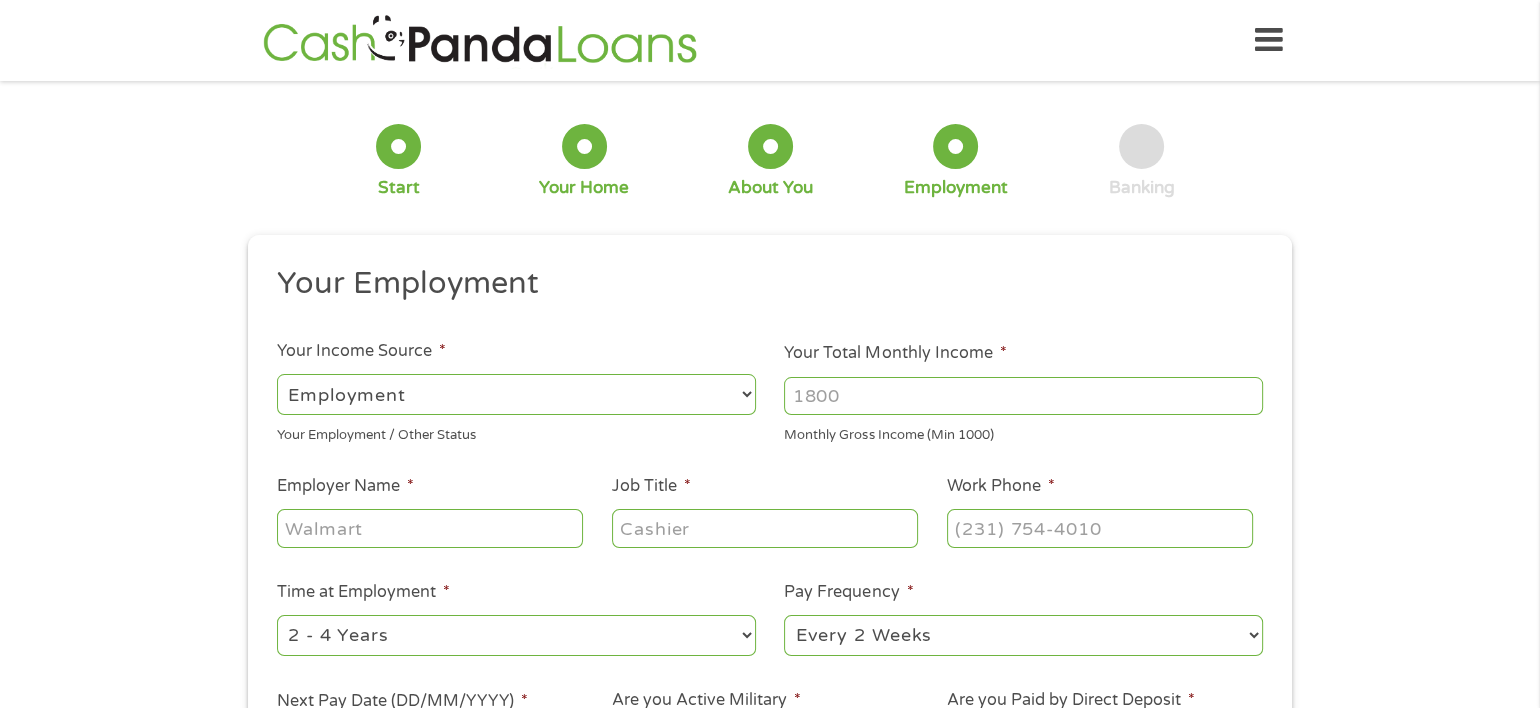 click on "--- Choose one --- Employment [DEMOGRAPHIC_DATA] Benefits" at bounding box center [516, 394] 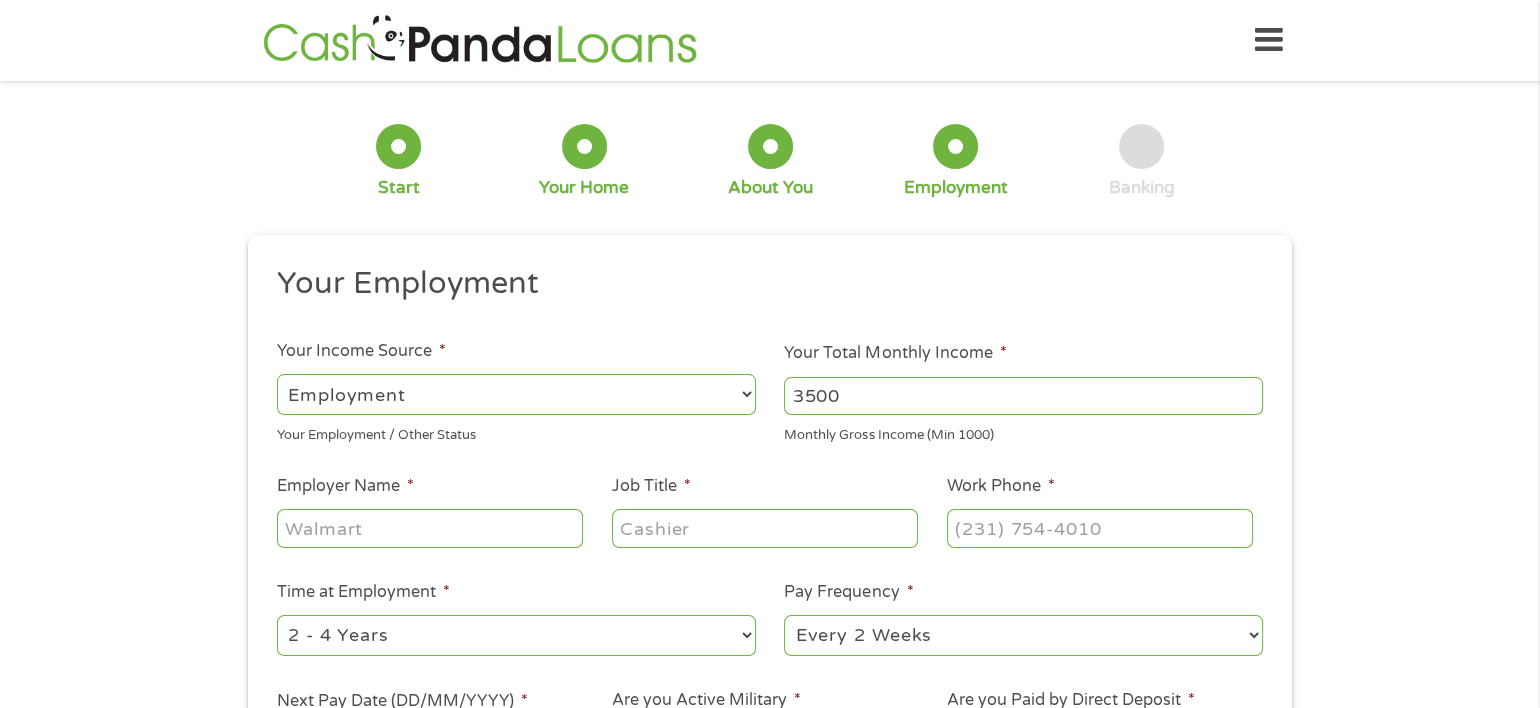 type on "3500" 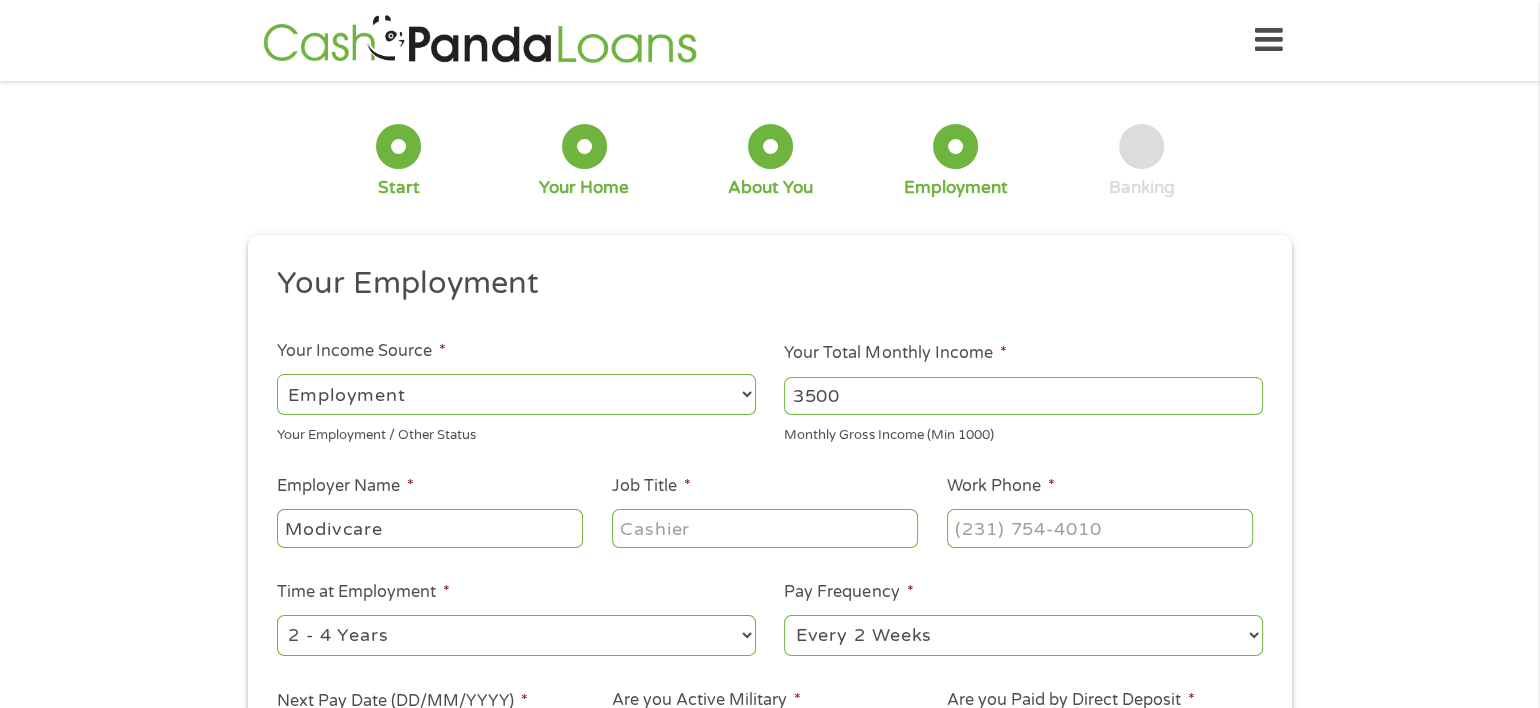 type on "Modivcare" 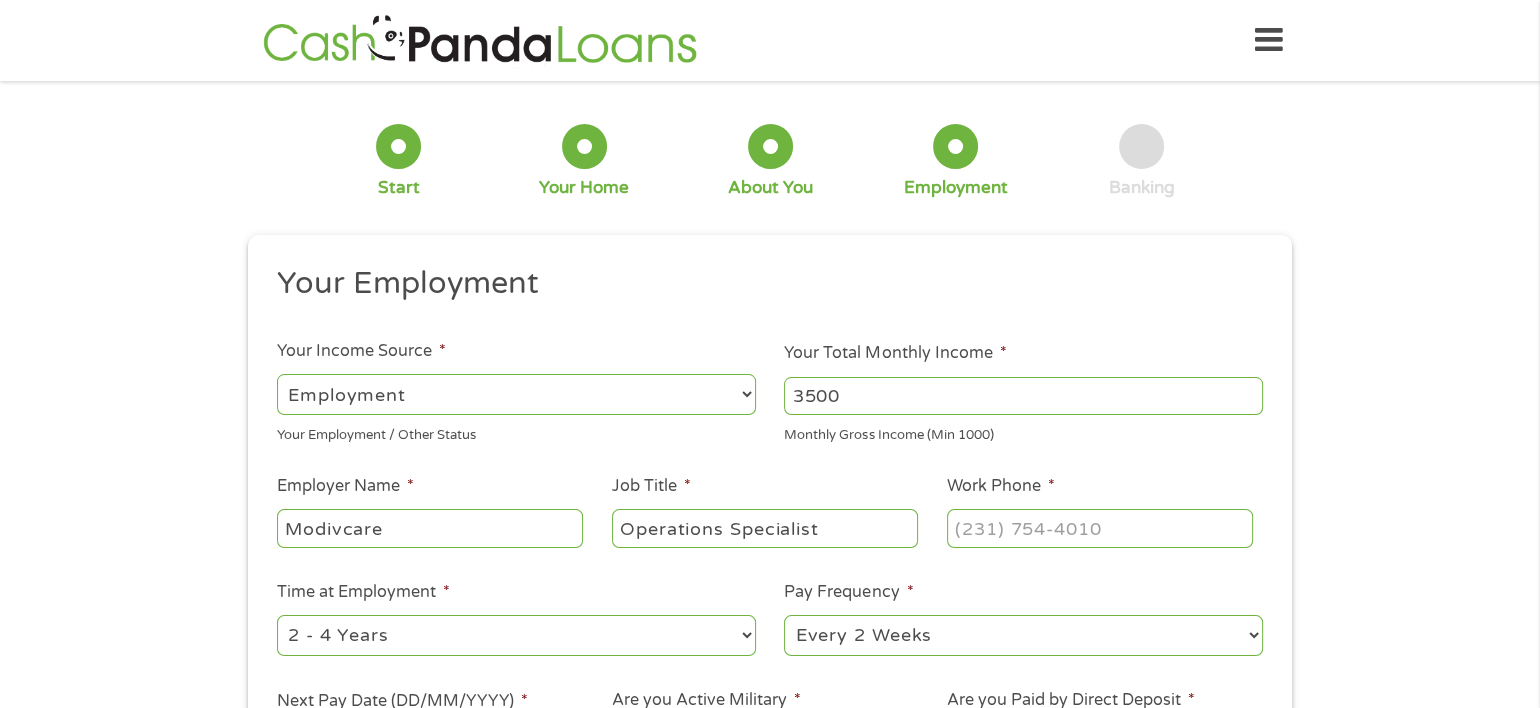 type on "Operations Specialist" 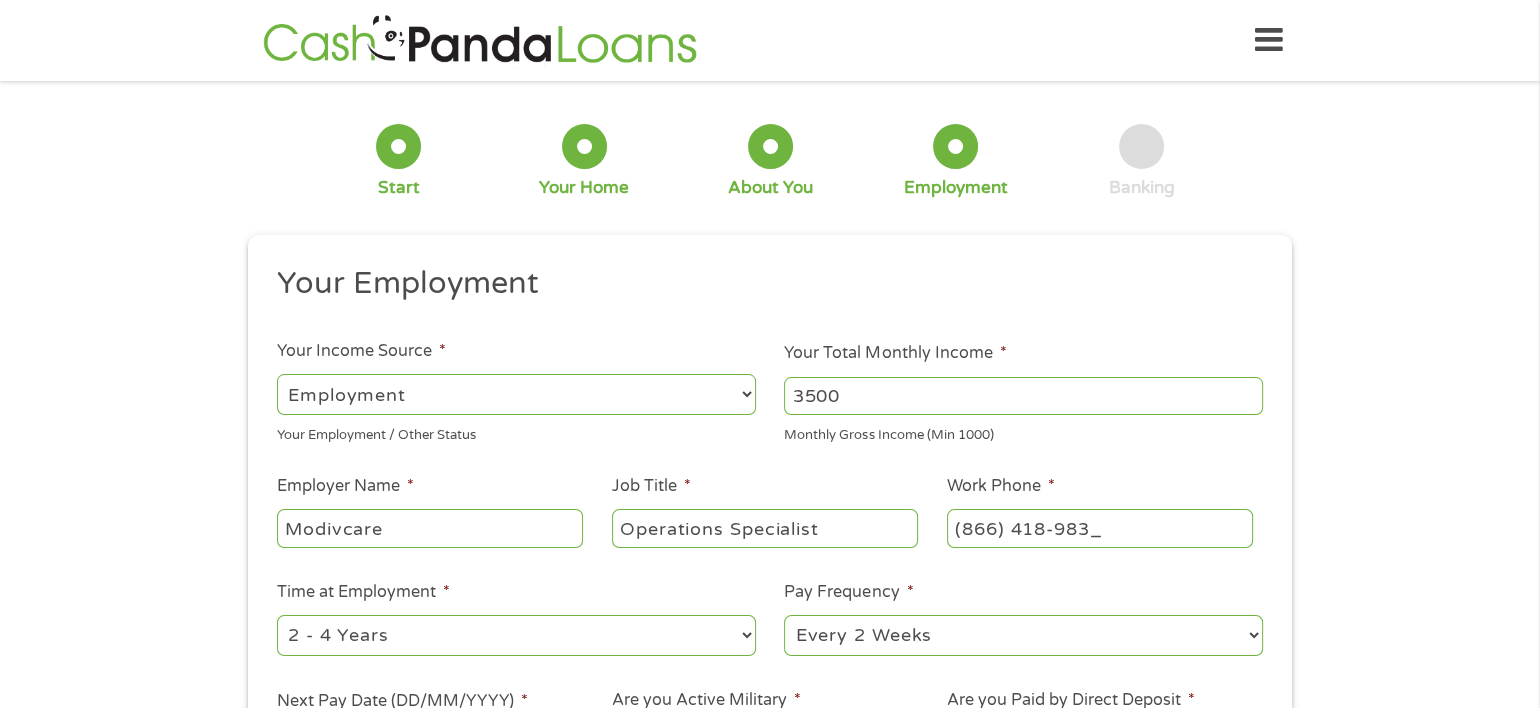 type on "[PHONE_NUMBER]" 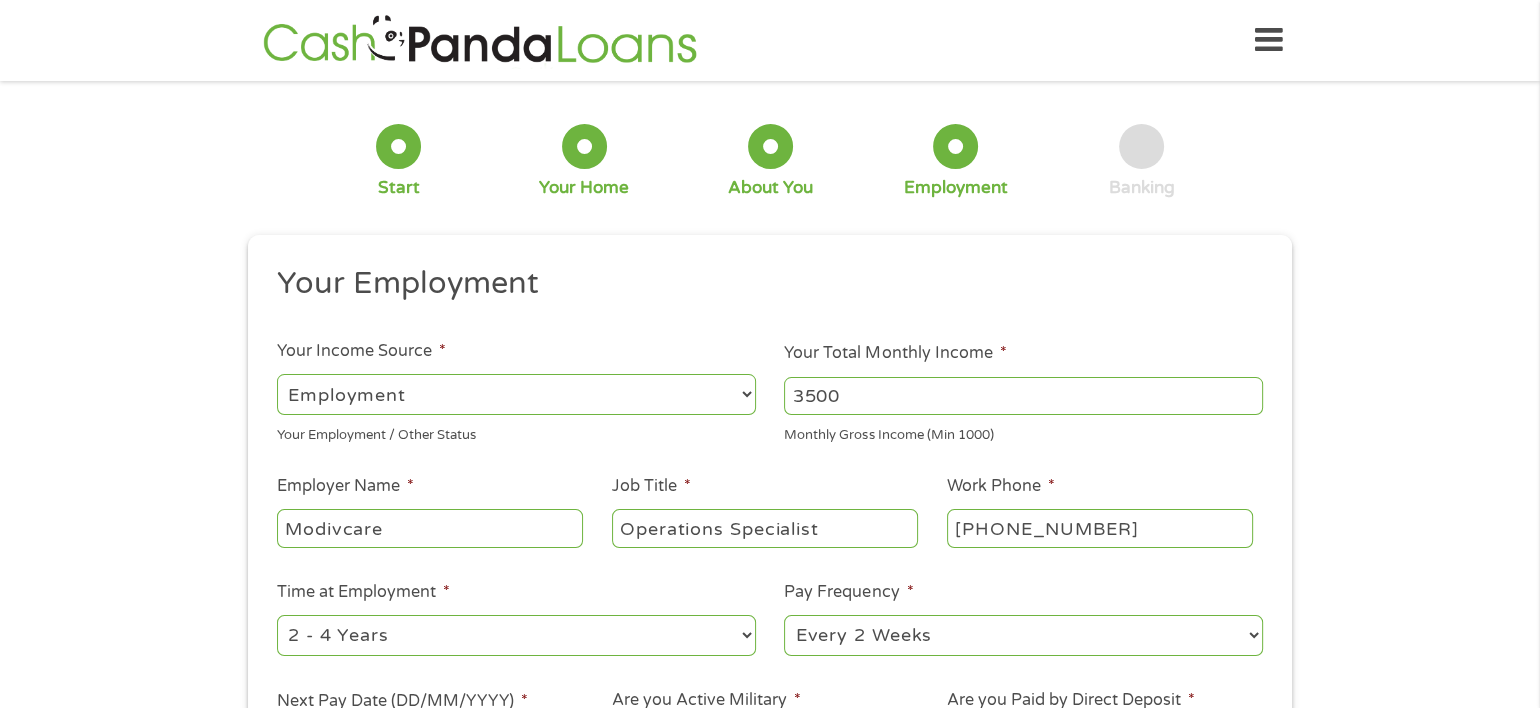 click on "--- Choose one --- 1 Year or less 1 - 2 Years 2 - 4 Years Over 4 Years" at bounding box center [516, 635] 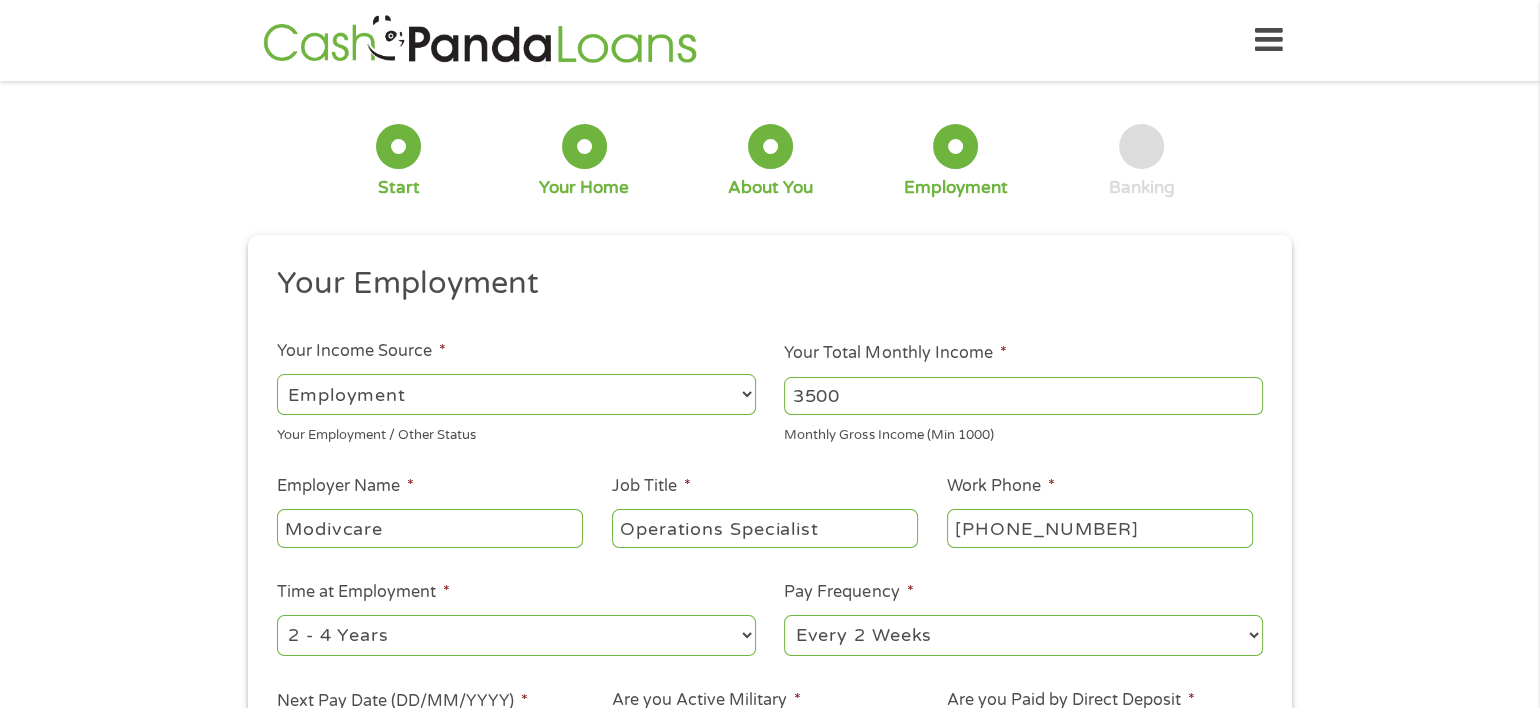 select on "60months" 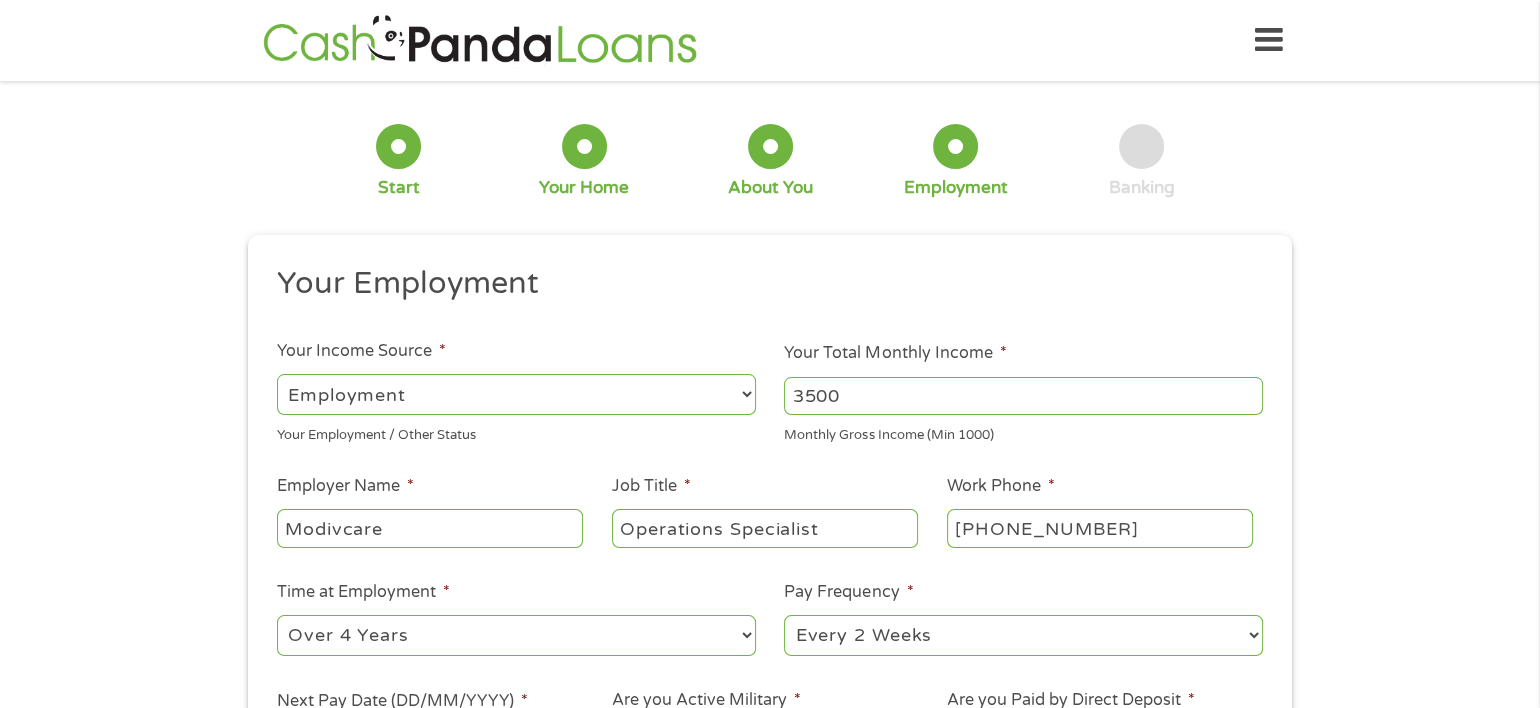 click on "--- Choose one --- 1 Year or less 1 - 2 Years 2 - 4 Years Over 4 Years" at bounding box center (516, 635) 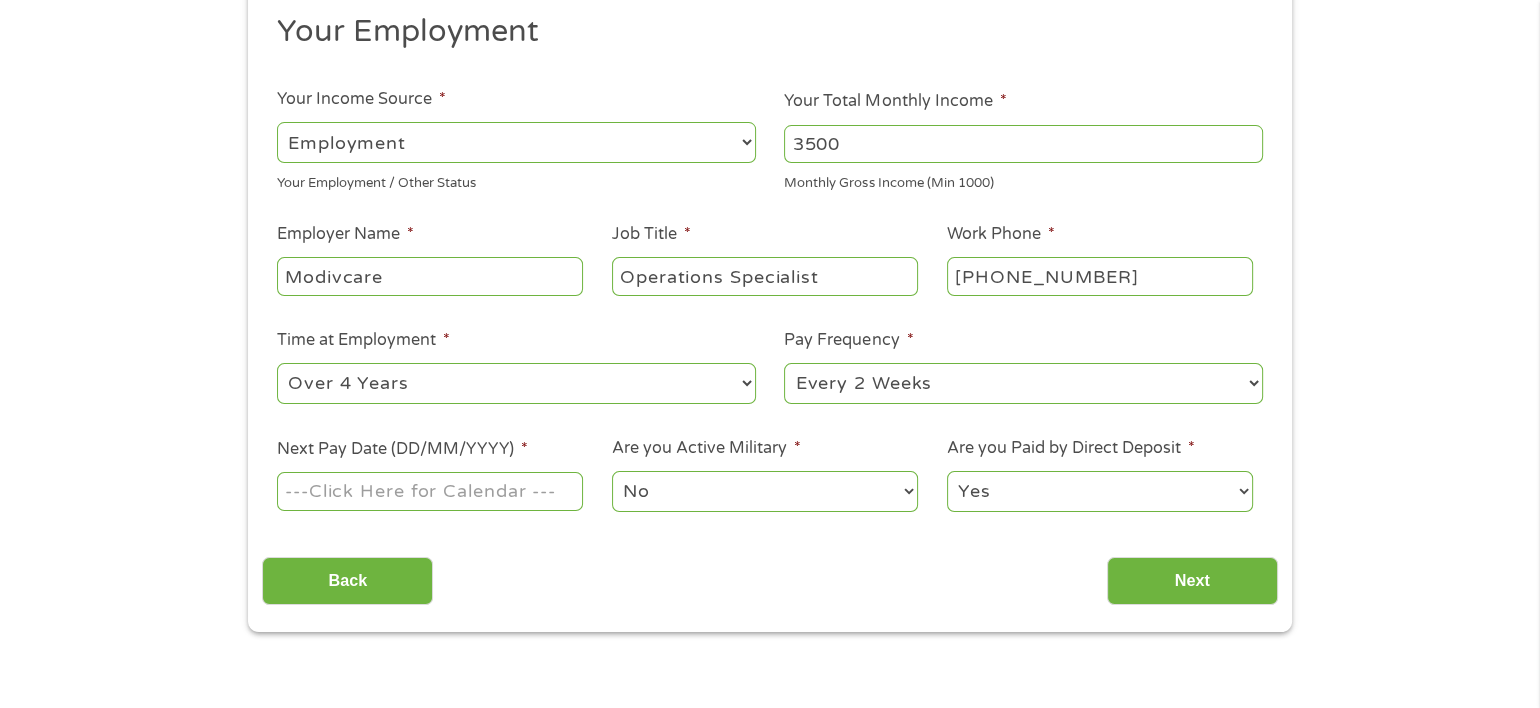 scroll, scrollTop: 300, scrollLeft: 0, axis: vertical 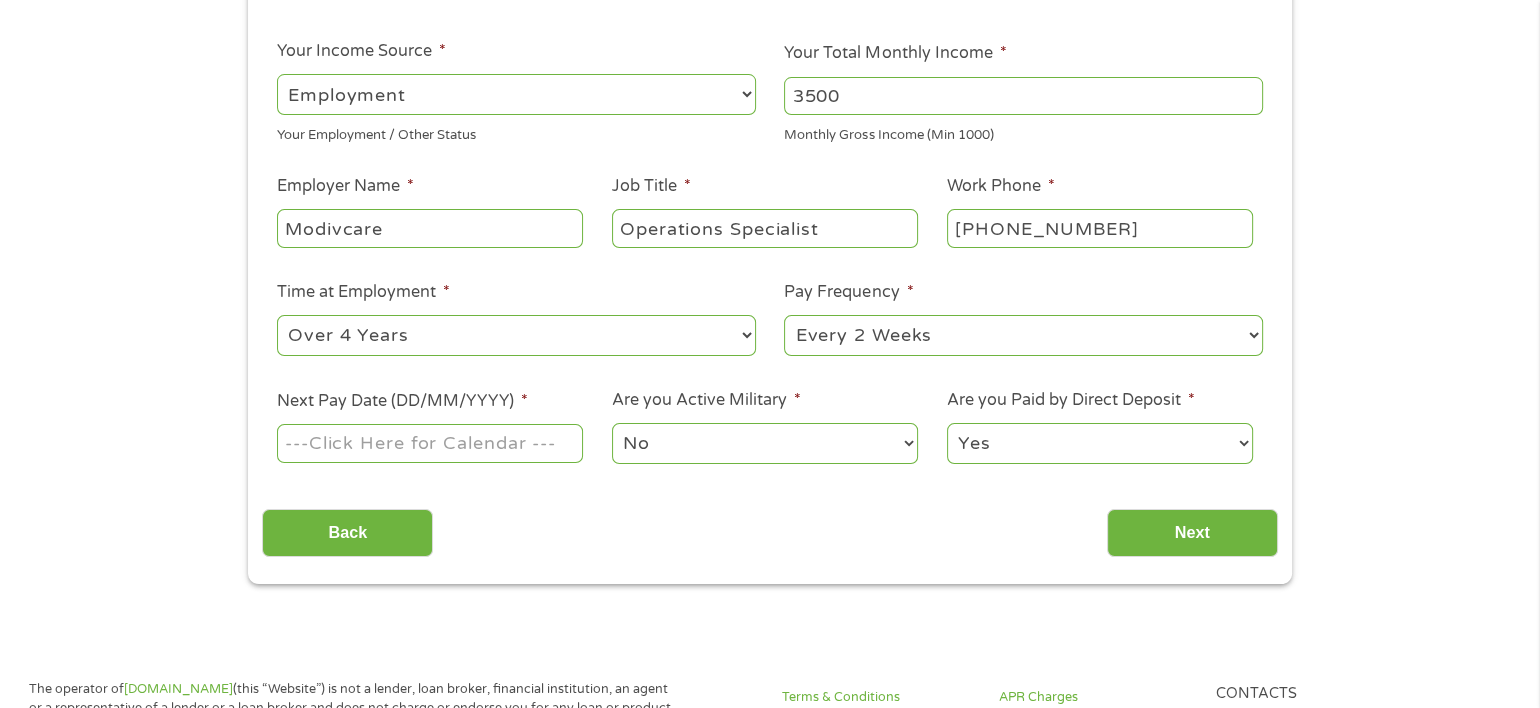 click on "--- Choose one --- Every 2 Weeks Every Week Monthly Semi-Monthly" at bounding box center [1023, 335] 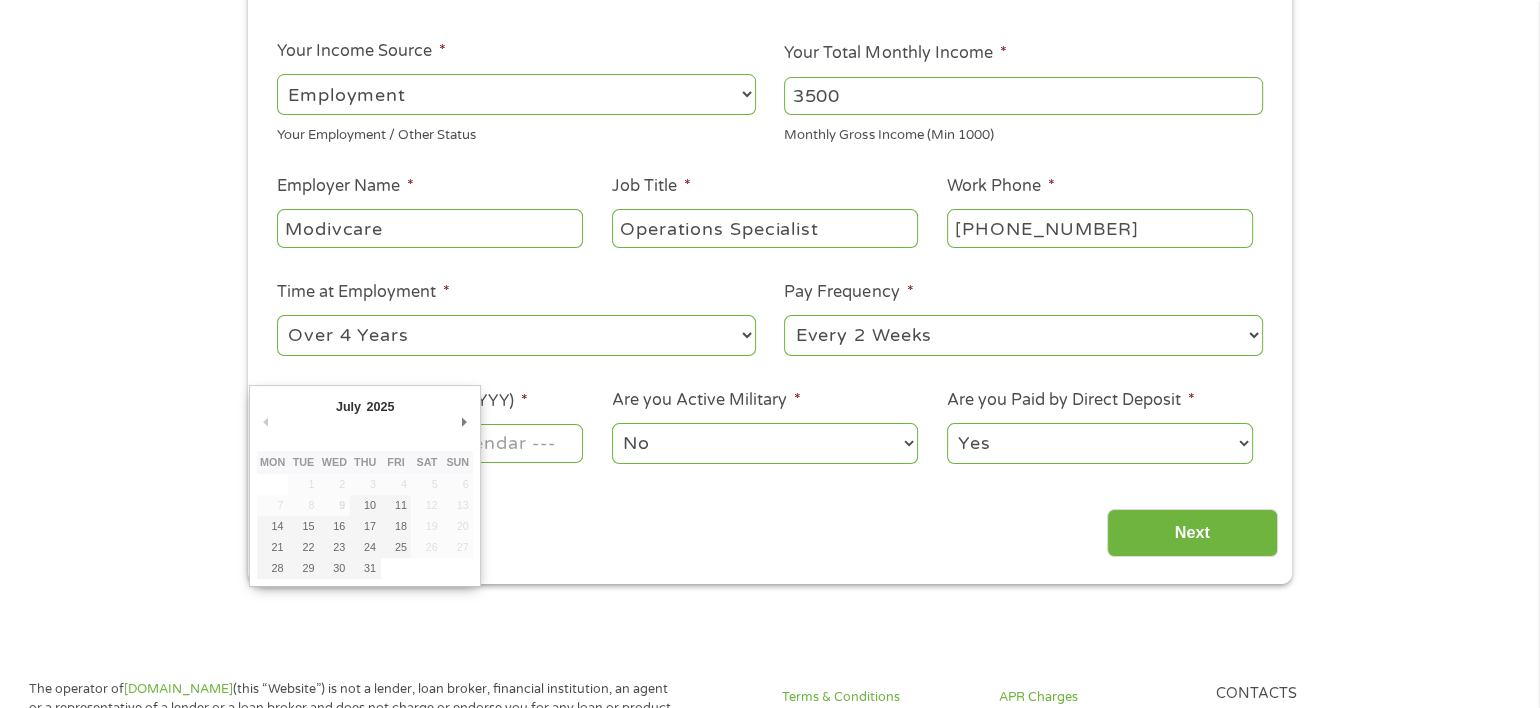 click on "Home   Get Loan Offer   How it works   FAQs   Blog   Cash Loans   Quick Loans   Online Loans   Payday Loans   Cash Advances   Préstamos   Paycheck Loans Near Me   Artificial Intelligence Loans   Contact Us                     1         Start   2         Your Home   3         About You   4         Employment   5         Banking   6
This field is hidden when viewing the form gclid EAIaIQobChMI77KDz6KxjgMV_BBECB1ZuCSAEAAYAiAAEgI8U_D_BwE This field is hidden when viewing the form Referrer [URL][DOMAIN_NAME] This field is hidden when viewing the form Source adwords This field is hidden when viewing the form Campaign 22747592389" at bounding box center [770, 875] 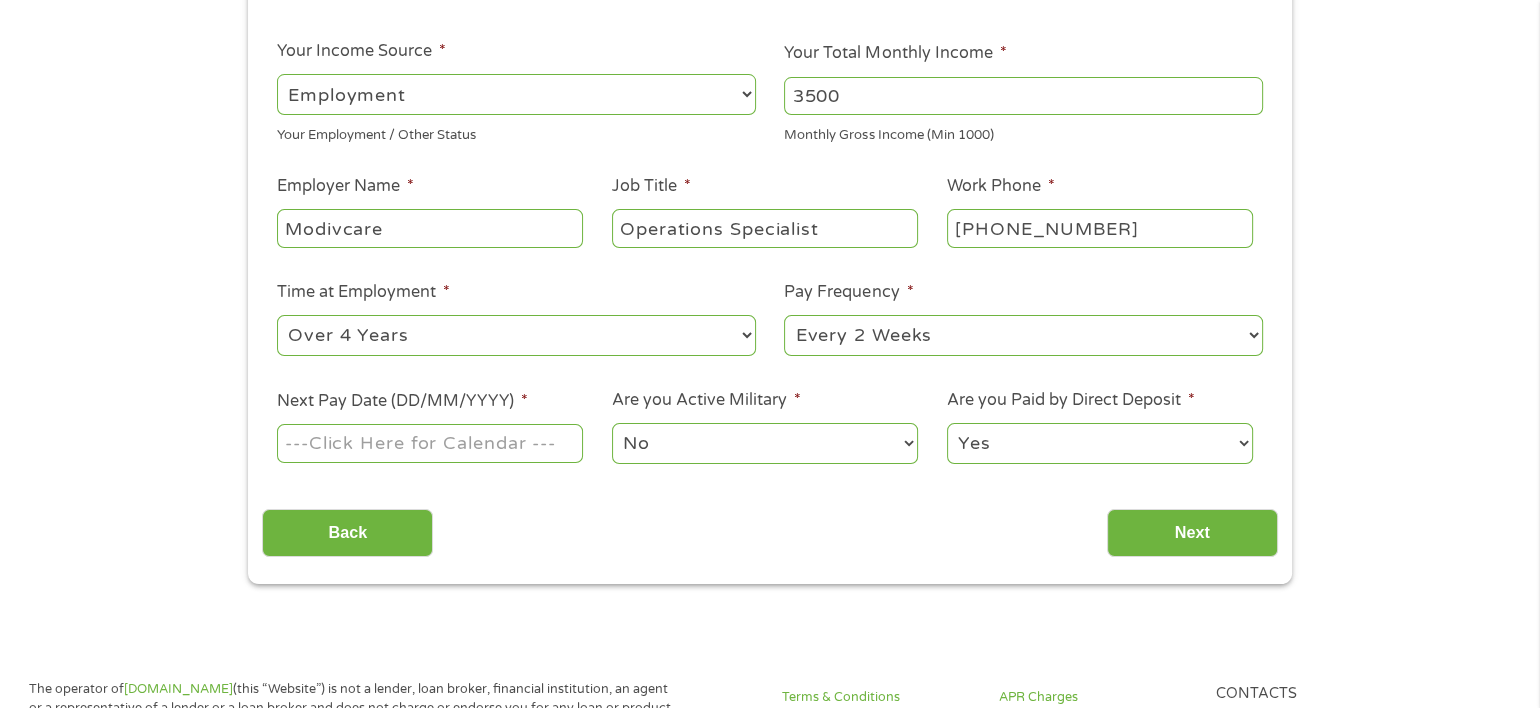 click on "Next Pay Date (DD/MM/YYYY) *" at bounding box center [430, 443] 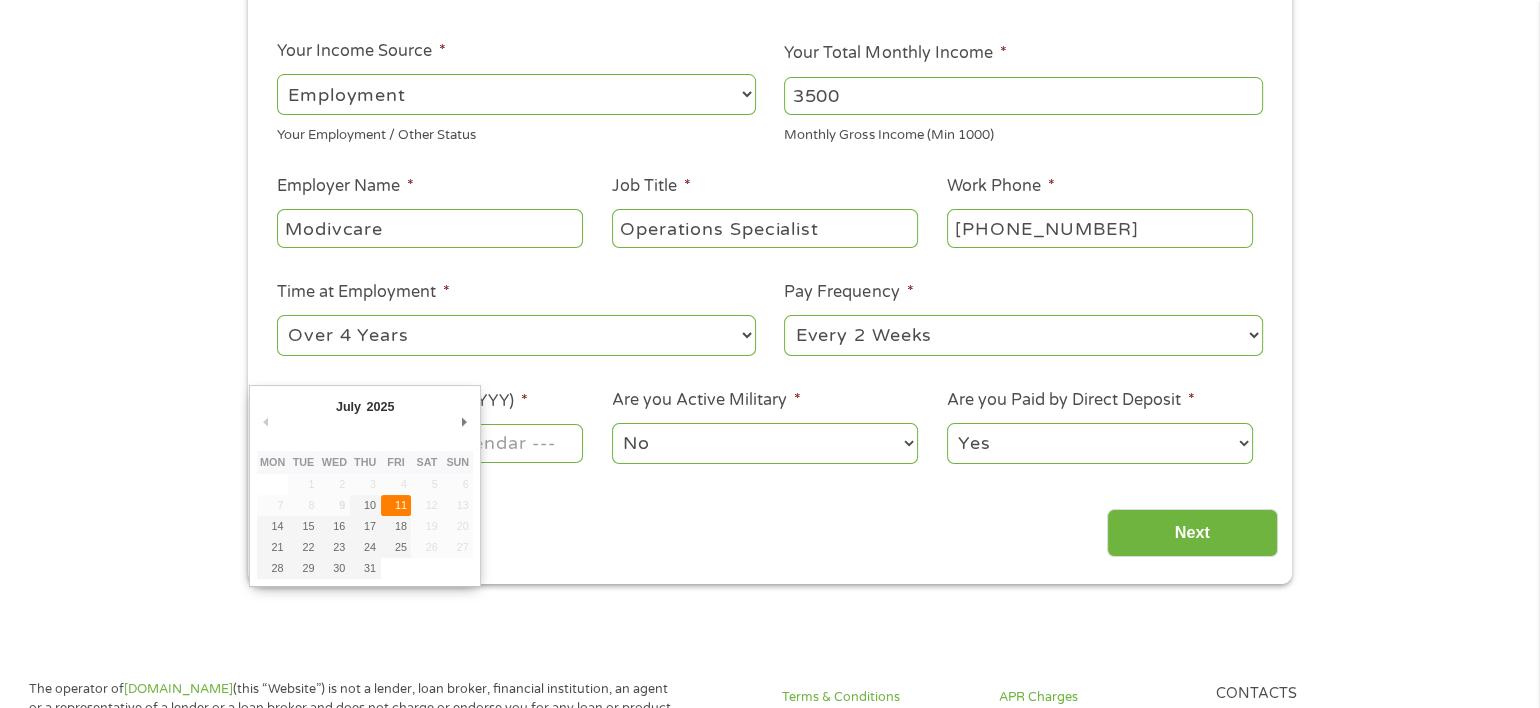 type on "[DATE]" 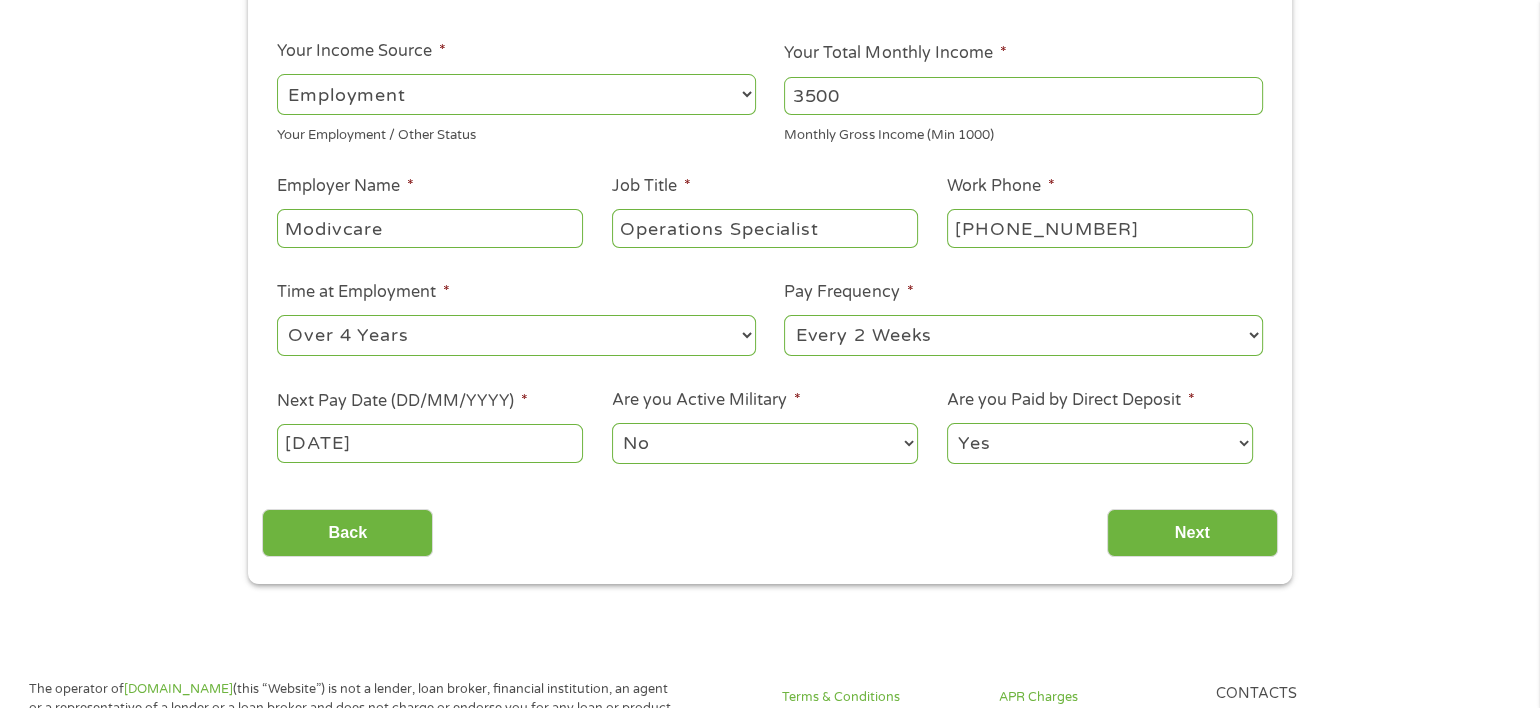 click on "No Yes" at bounding box center (765, 443) 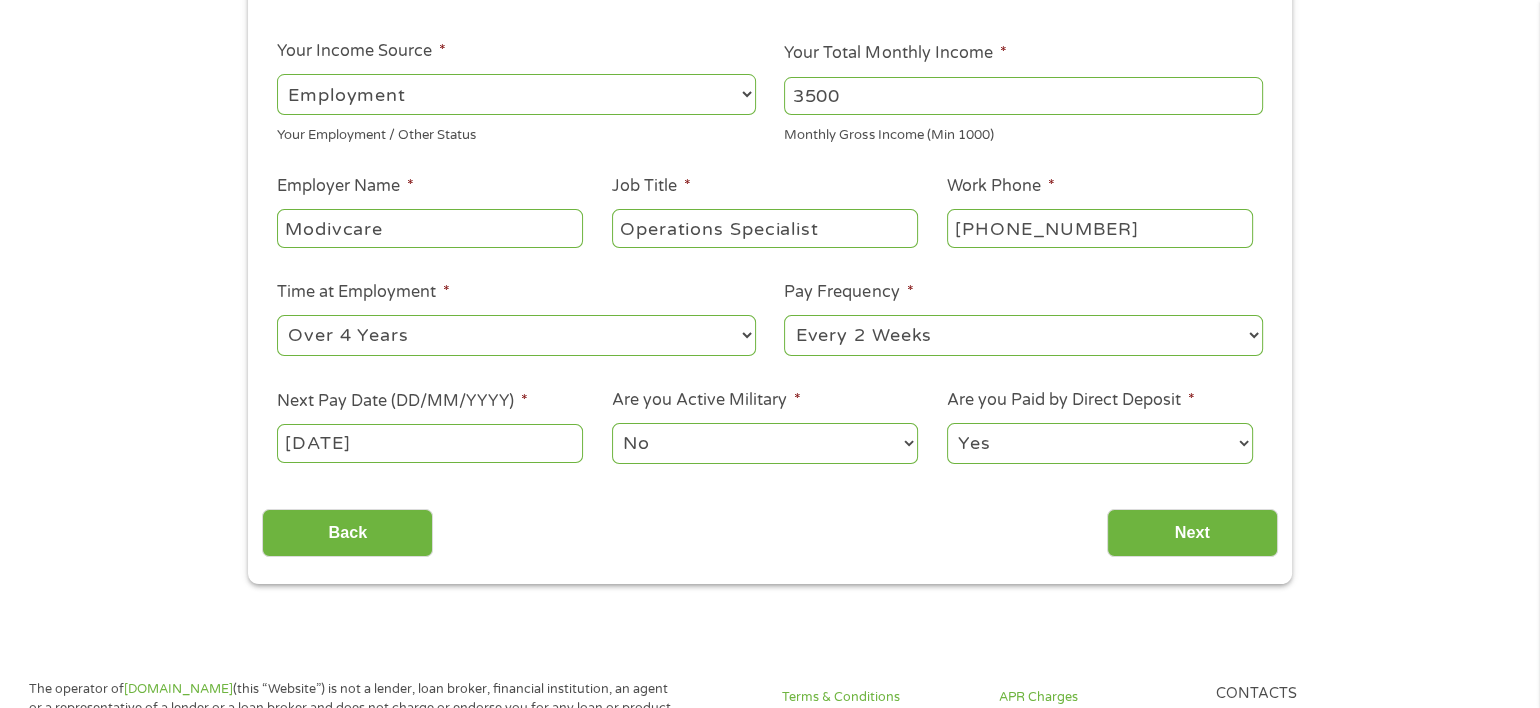 click on "Yes No" at bounding box center (1100, 443) 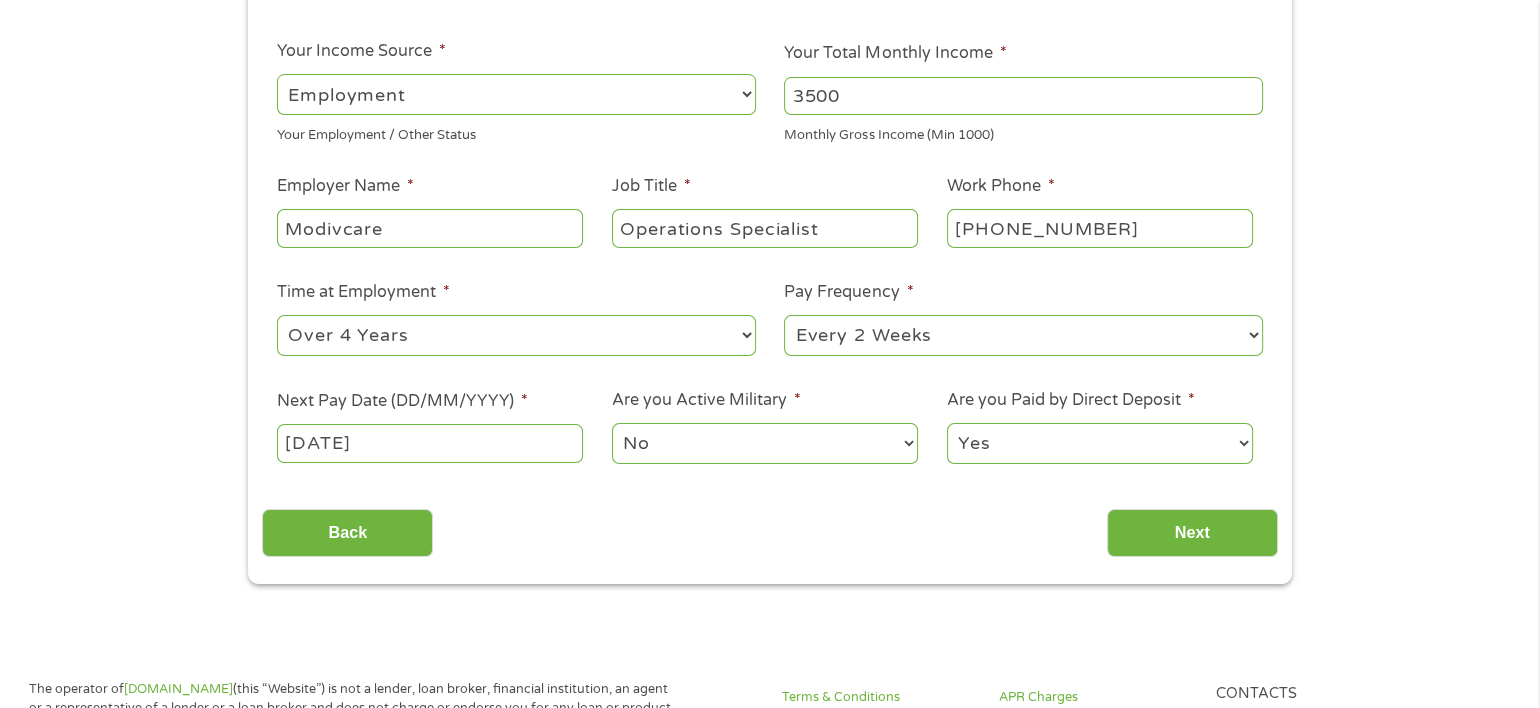 click on "Yes No" at bounding box center (1100, 443) 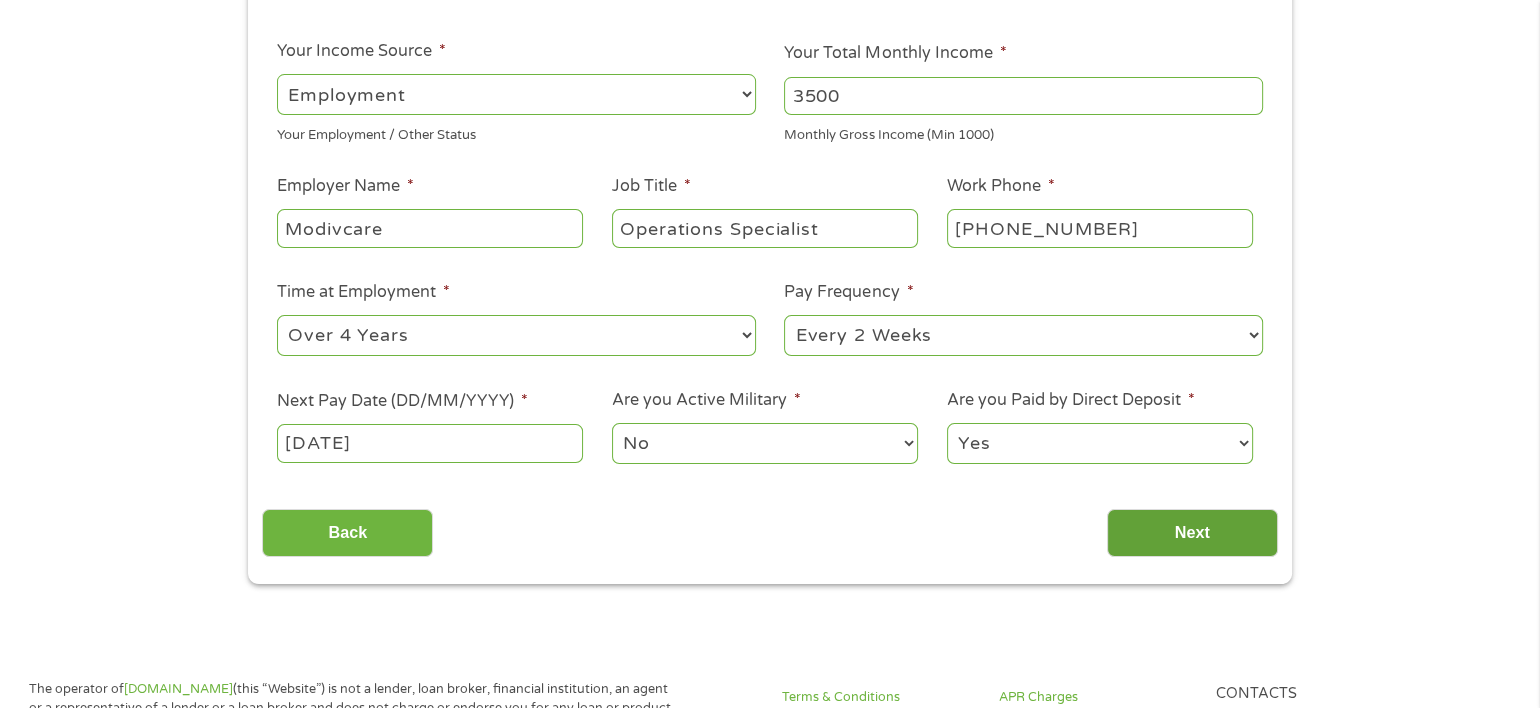 click on "Next" at bounding box center [1192, 533] 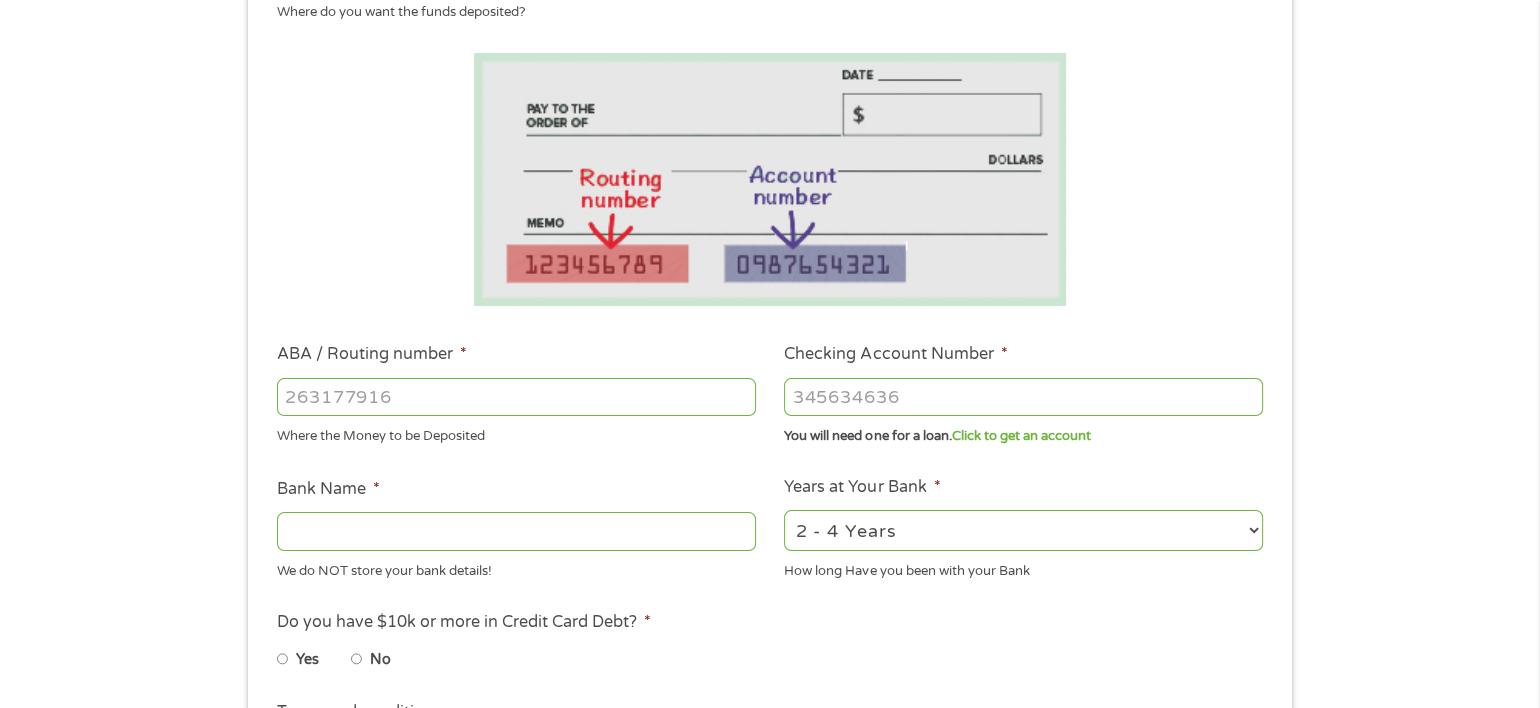 scroll, scrollTop: 7, scrollLeft: 8, axis: both 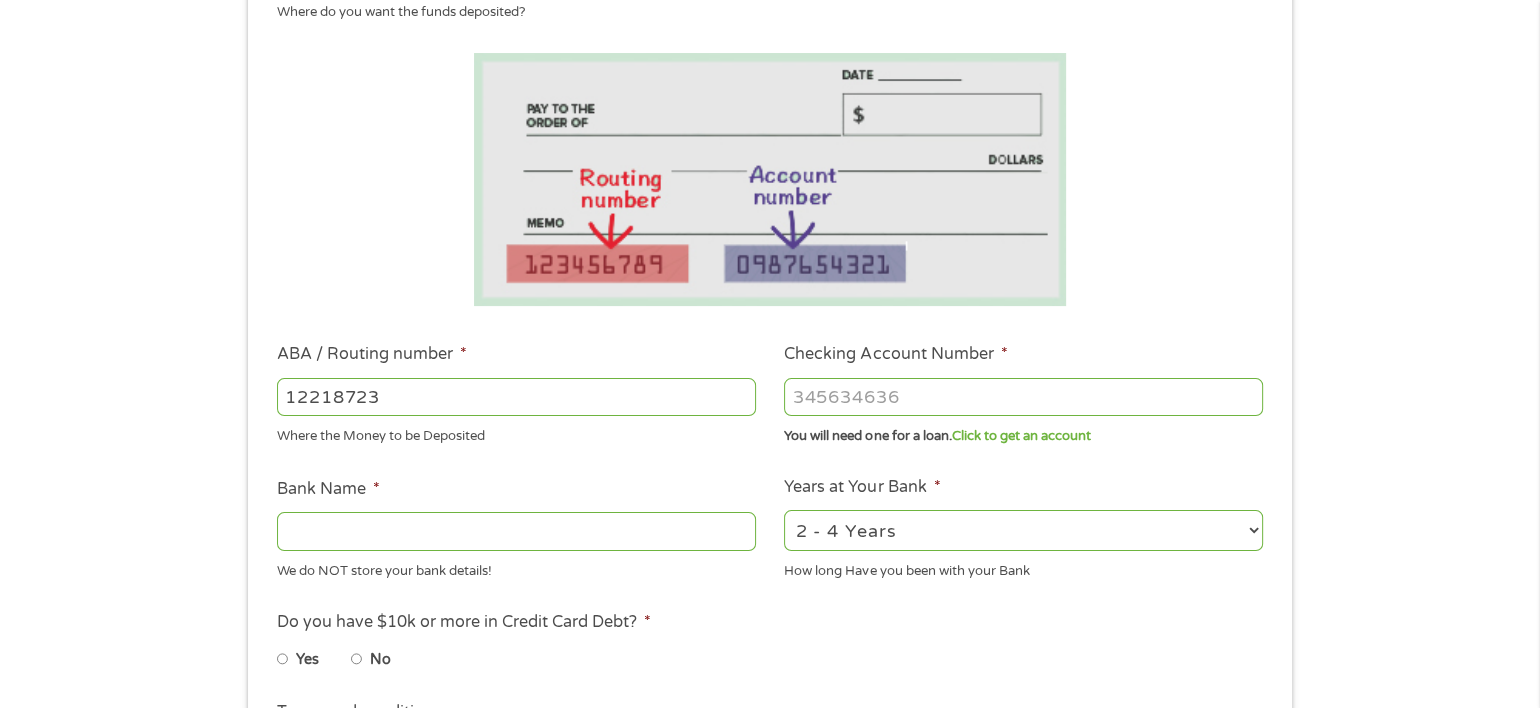 type on "122187238" 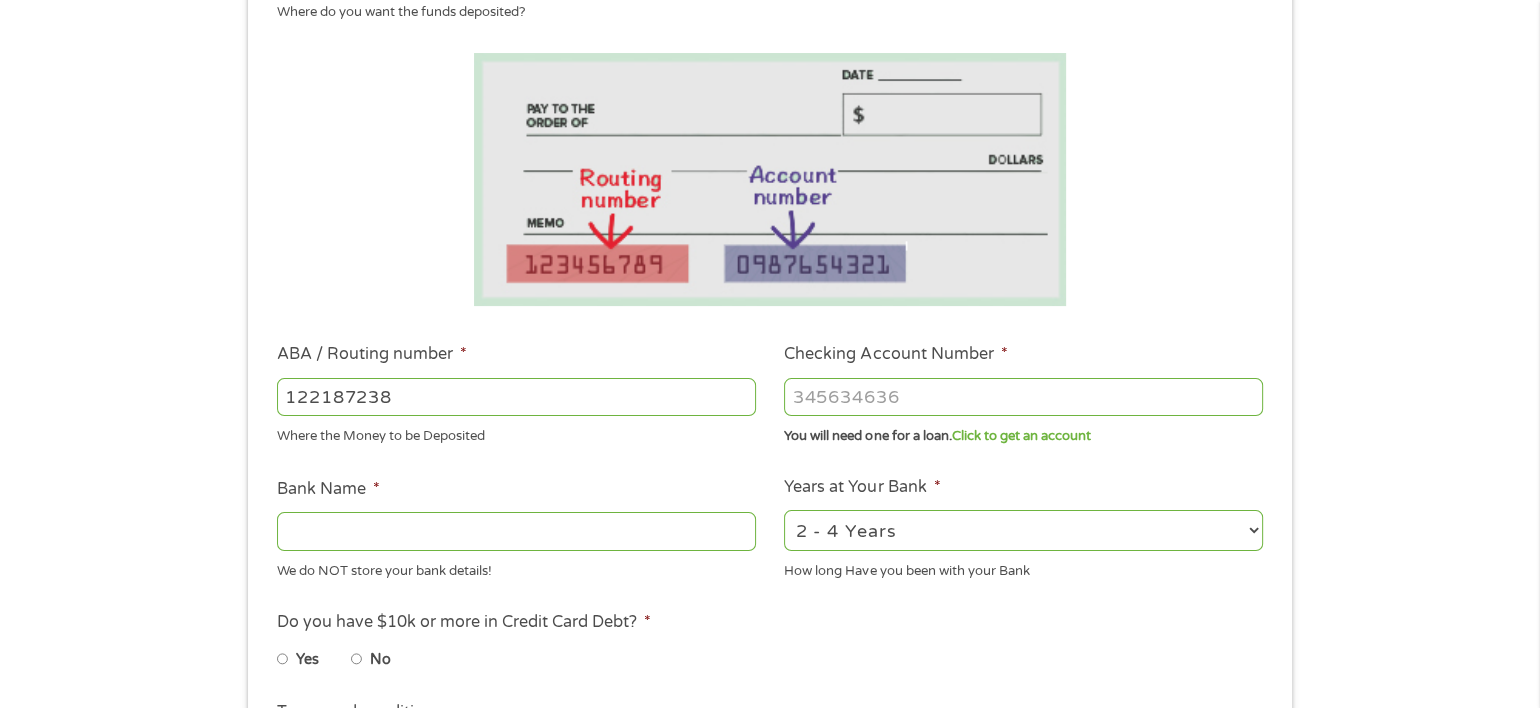type on "DESERT SCHOOLS FEDERAL CREDIT UNION" 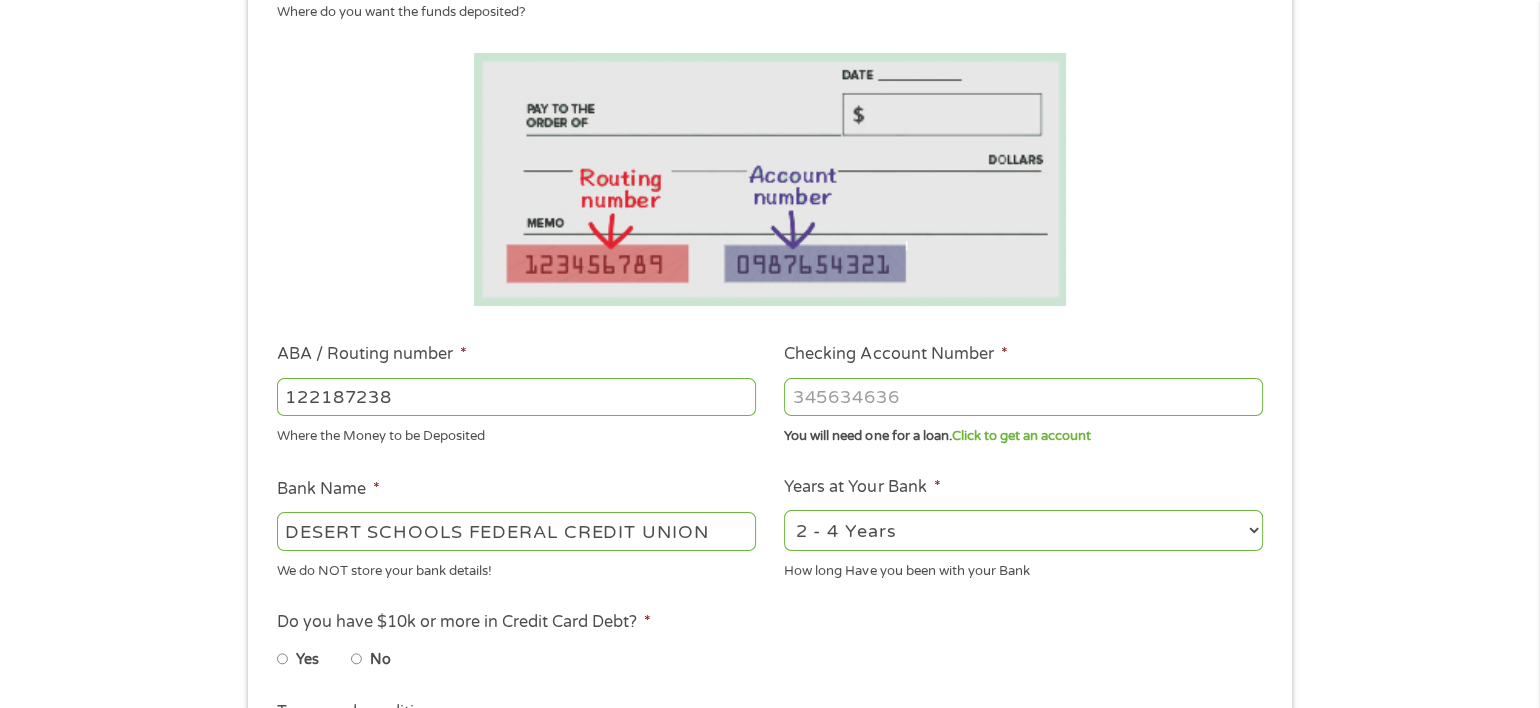 type on "122187238" 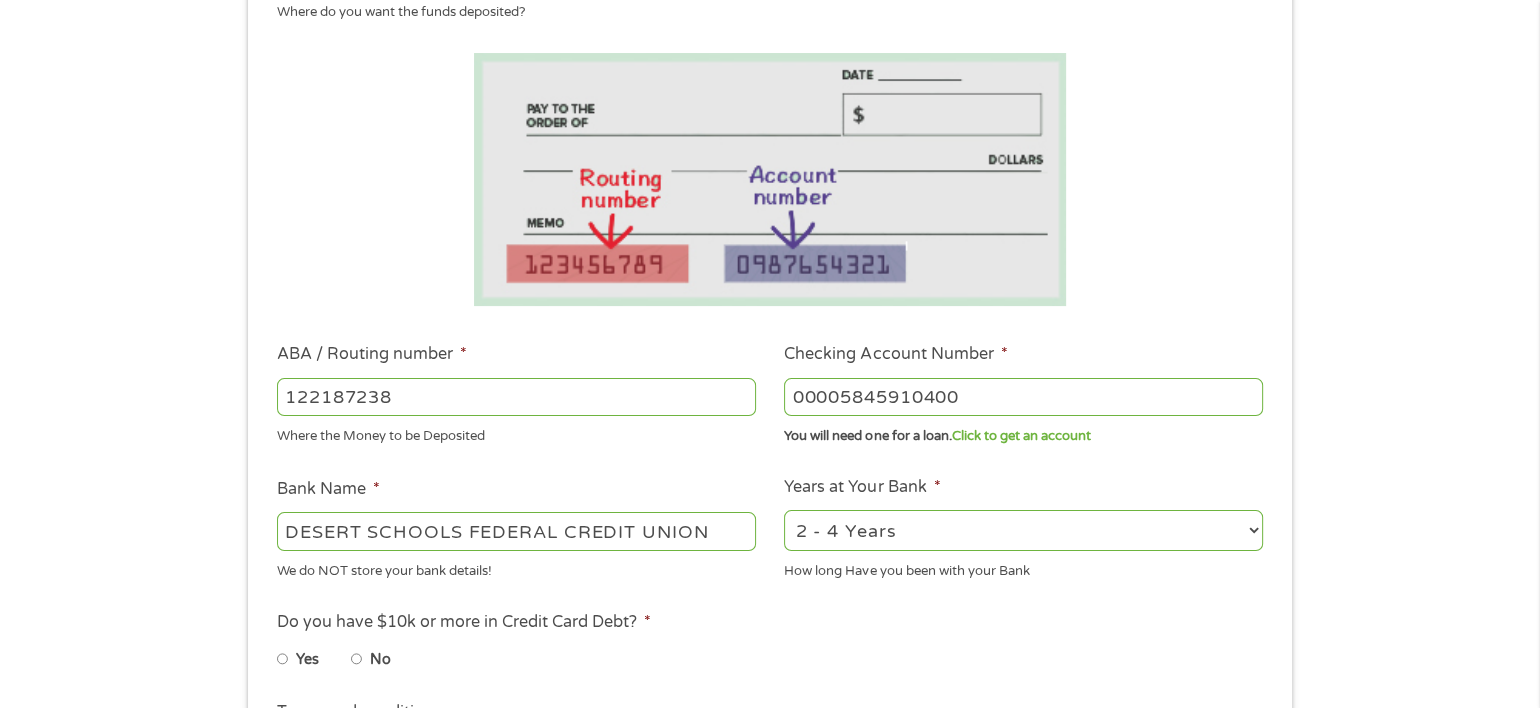 type on "00005845910400" 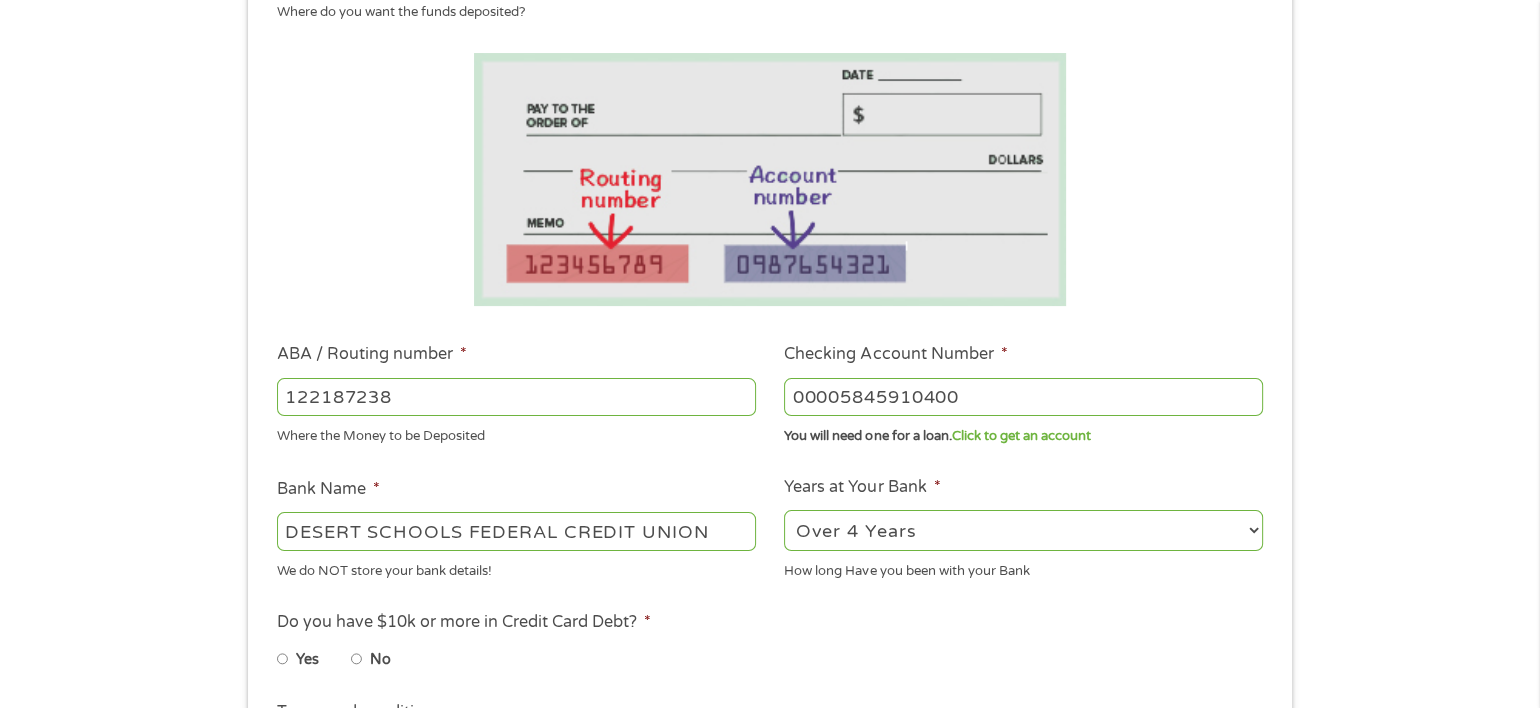 click on "2 - 4 Years 6 - 12 Months 1 - 2 Years Over 4 Years" at bounding box center [1023, 530] 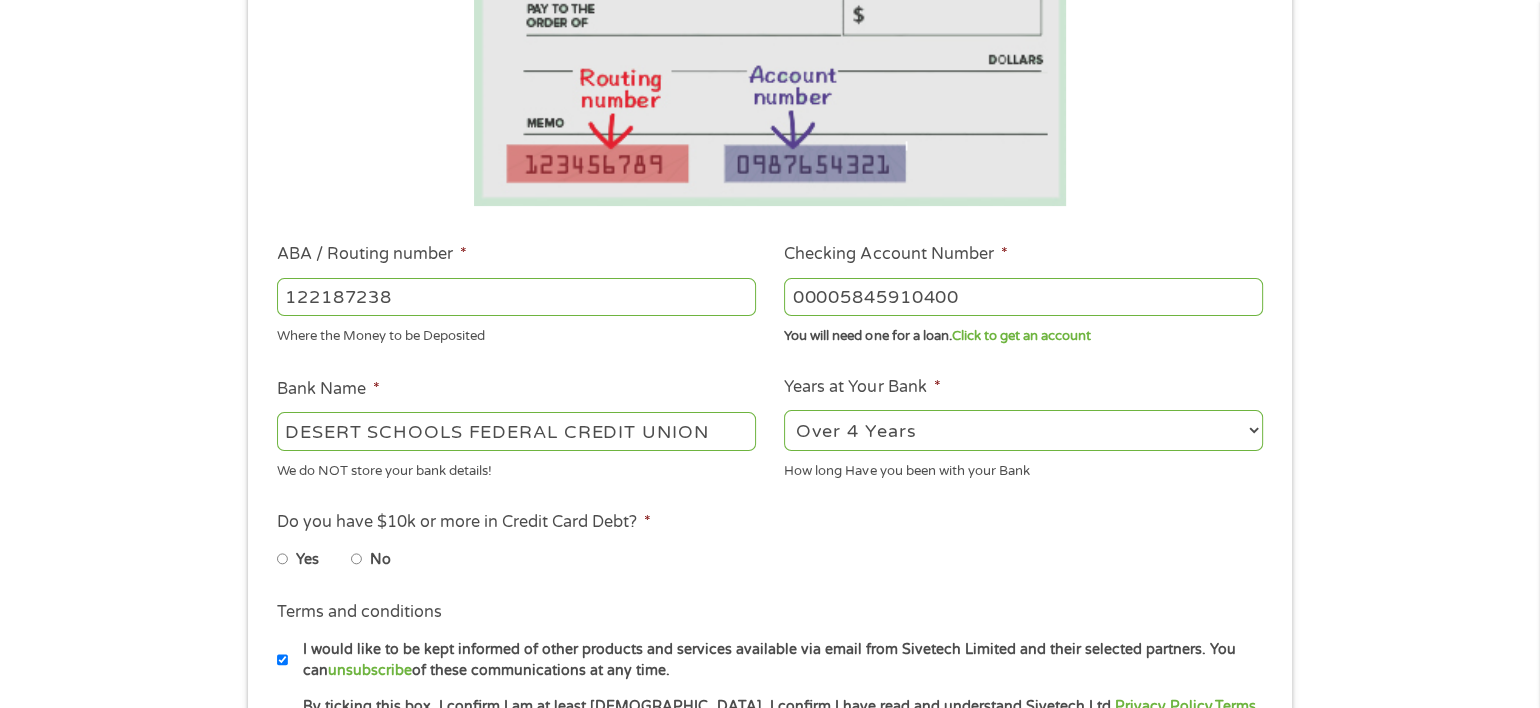 scroll, scrollTop: 500, scrollLeft: 0, axis: vertical 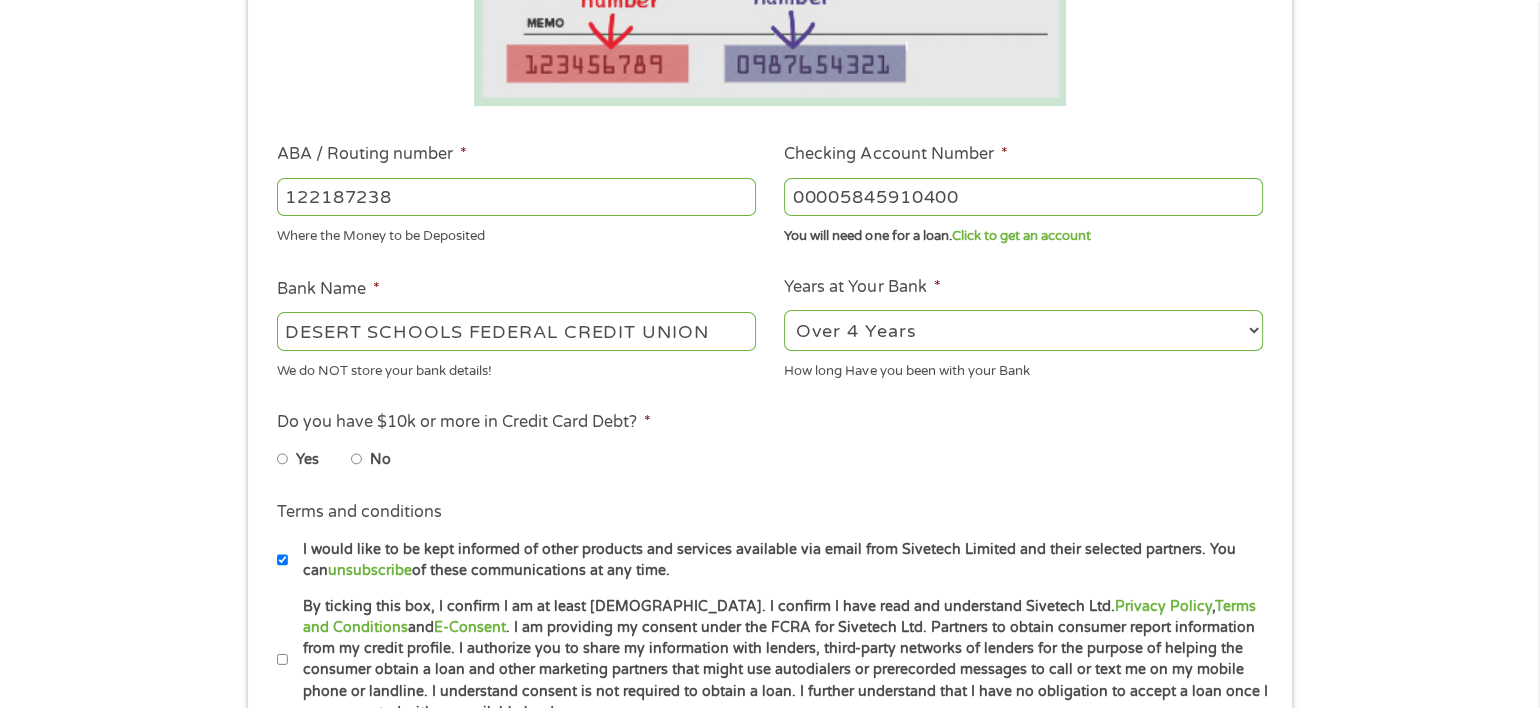 click on "No" at bounding box center [357, 459] 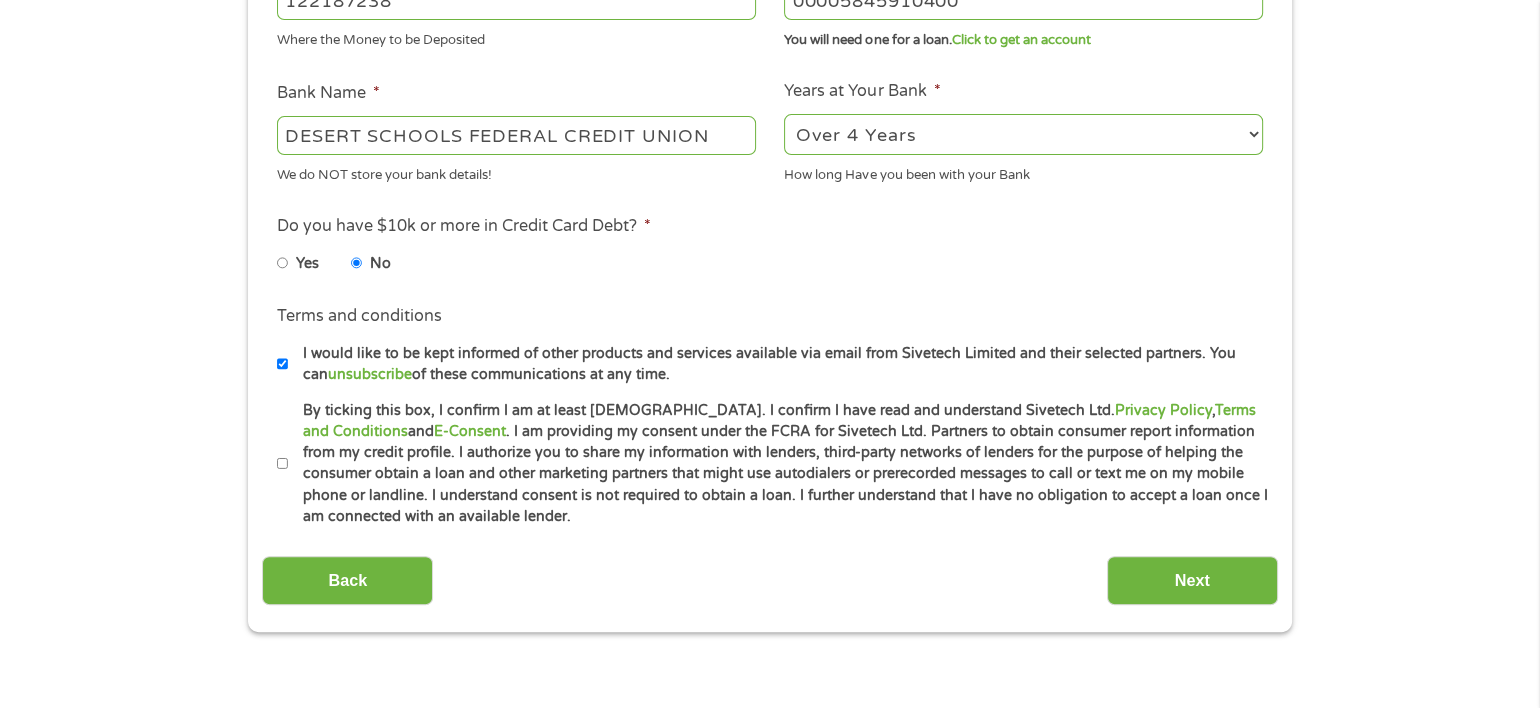 scroll, scrollTop: 700, scrollLeft: 0, axis: vertical 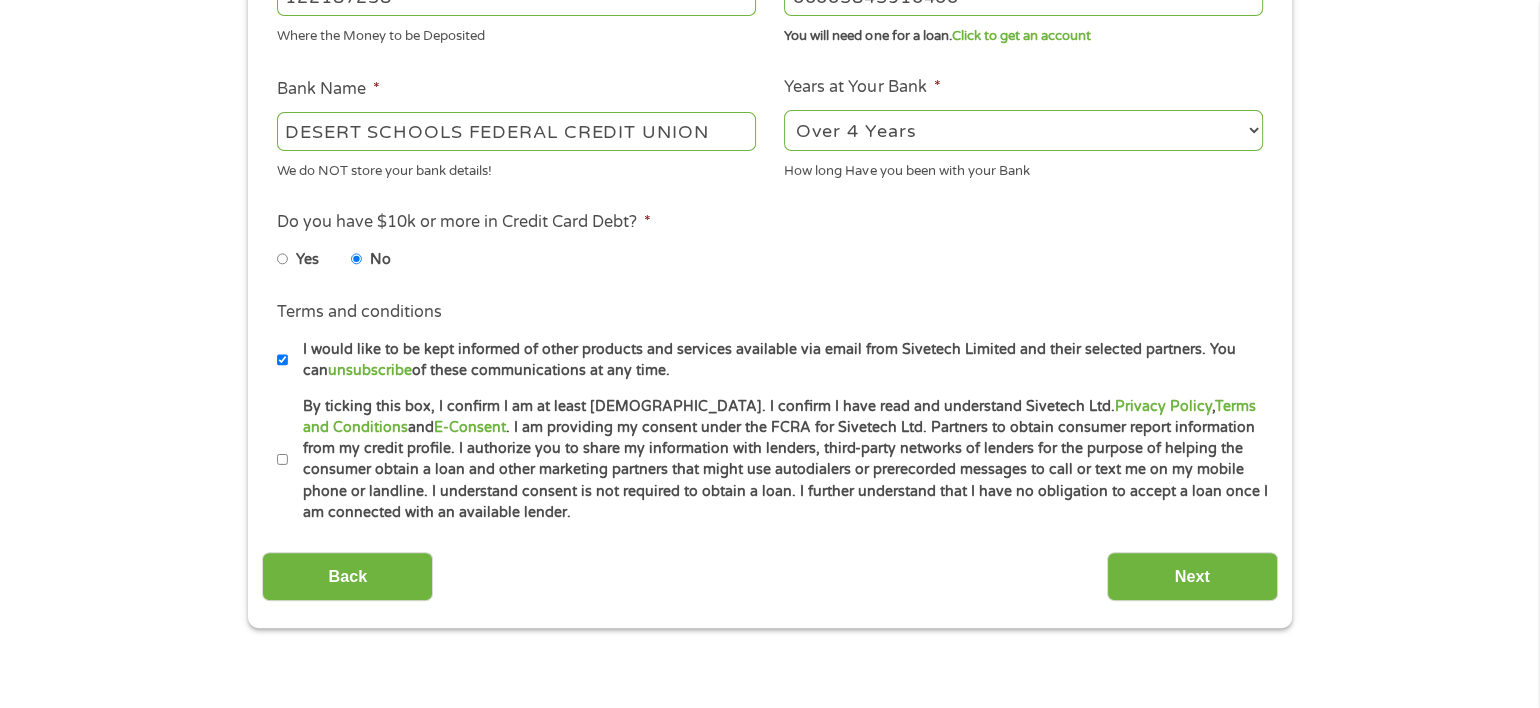 click on "By ticking this box, I confirm I am at least [DEMOGRAPHIC_DATA]. I confirm I have read and understand Sivetech Ltd.  Privacy Policy ,  Terms and Conditions  and  E-Consent . I am providing my consent under the FCRA for Sivetech Ltd. Partners to obtain consumer report information from my credit profile. I authorize you to share my information with lenders, third-party networks of lenders for the purpose of helping the consumer obtain a loan and other marketing partners that might use autodialers or prerecorded messages to call or text me on my mobile phone or landline. I understand consent is not required to obtain a loan. I further understand that I have no obligation to accept a loan once I am connected with an available lender." at bounding box center [283, 460] 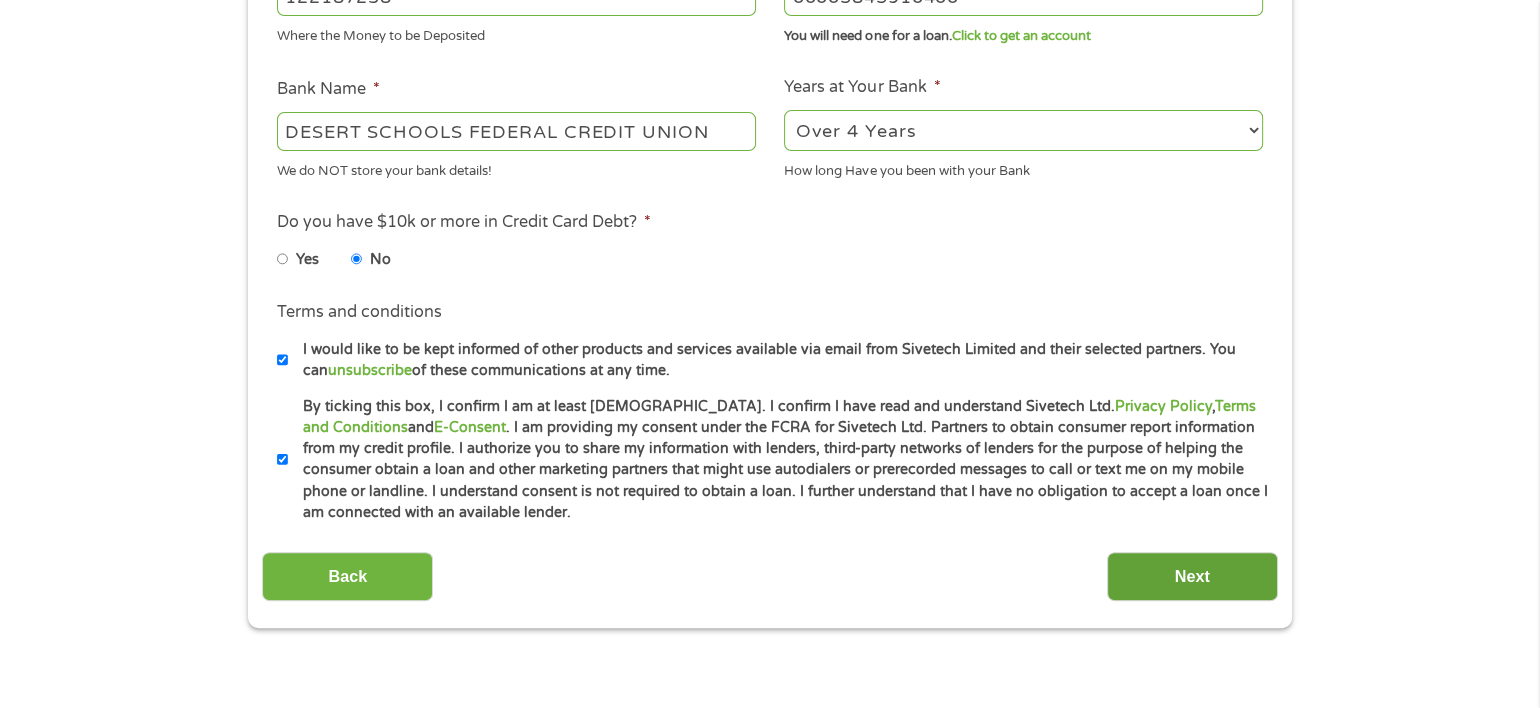 click on "Next" at bounding box center [1192, 576] 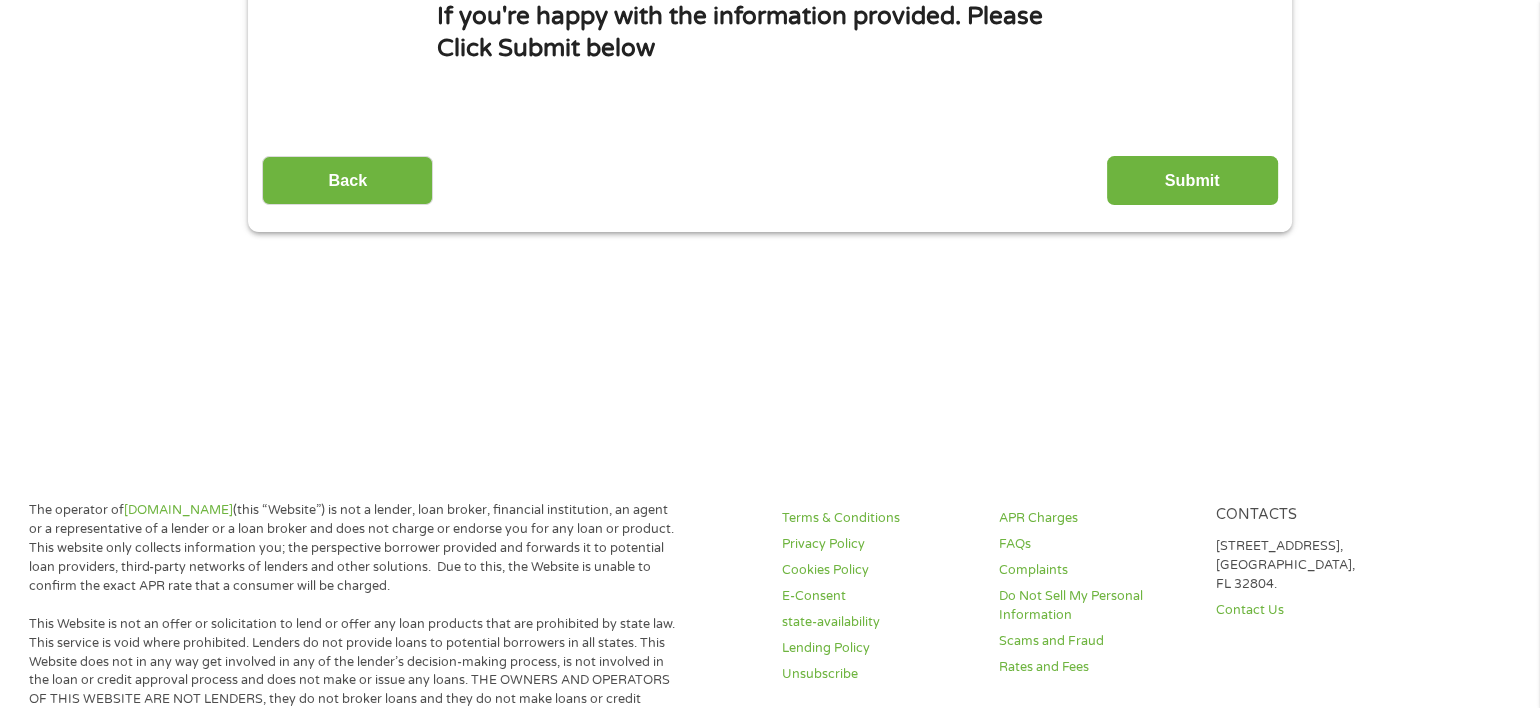 scroll, scrollTop: 0, scrollLeft: 0, axis: both 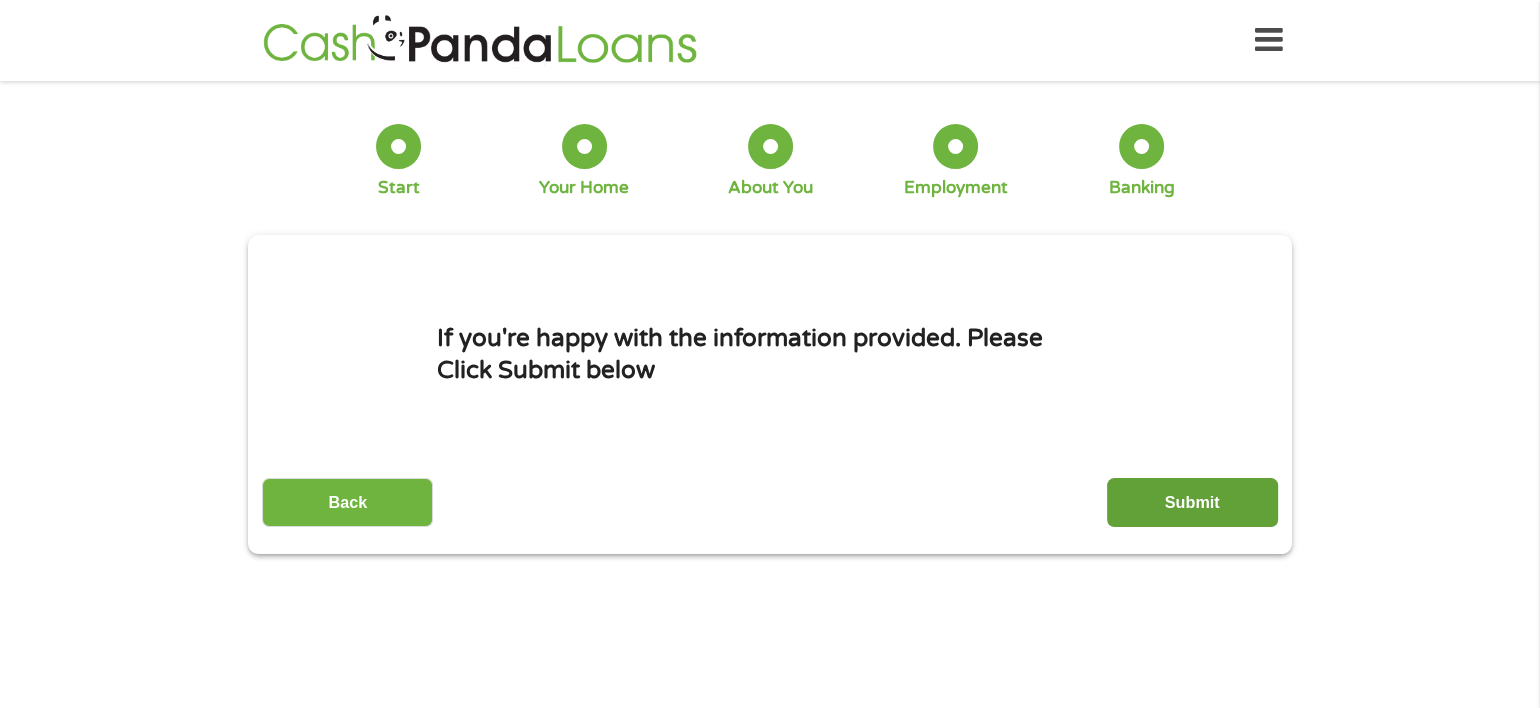 click on "Submit" at bounding box center [1192, 502] 